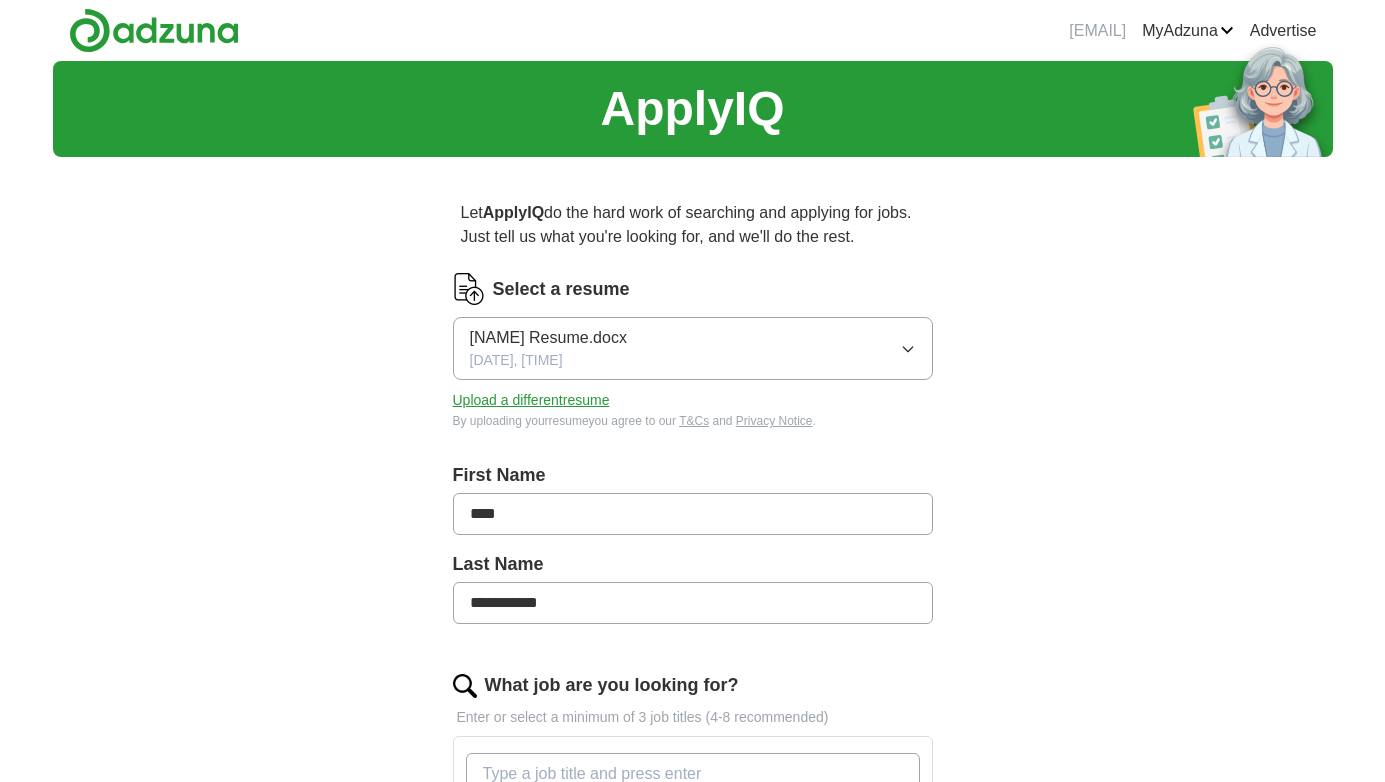 scroll, scrollTop: 0, scrollLeft: 0, axis: both 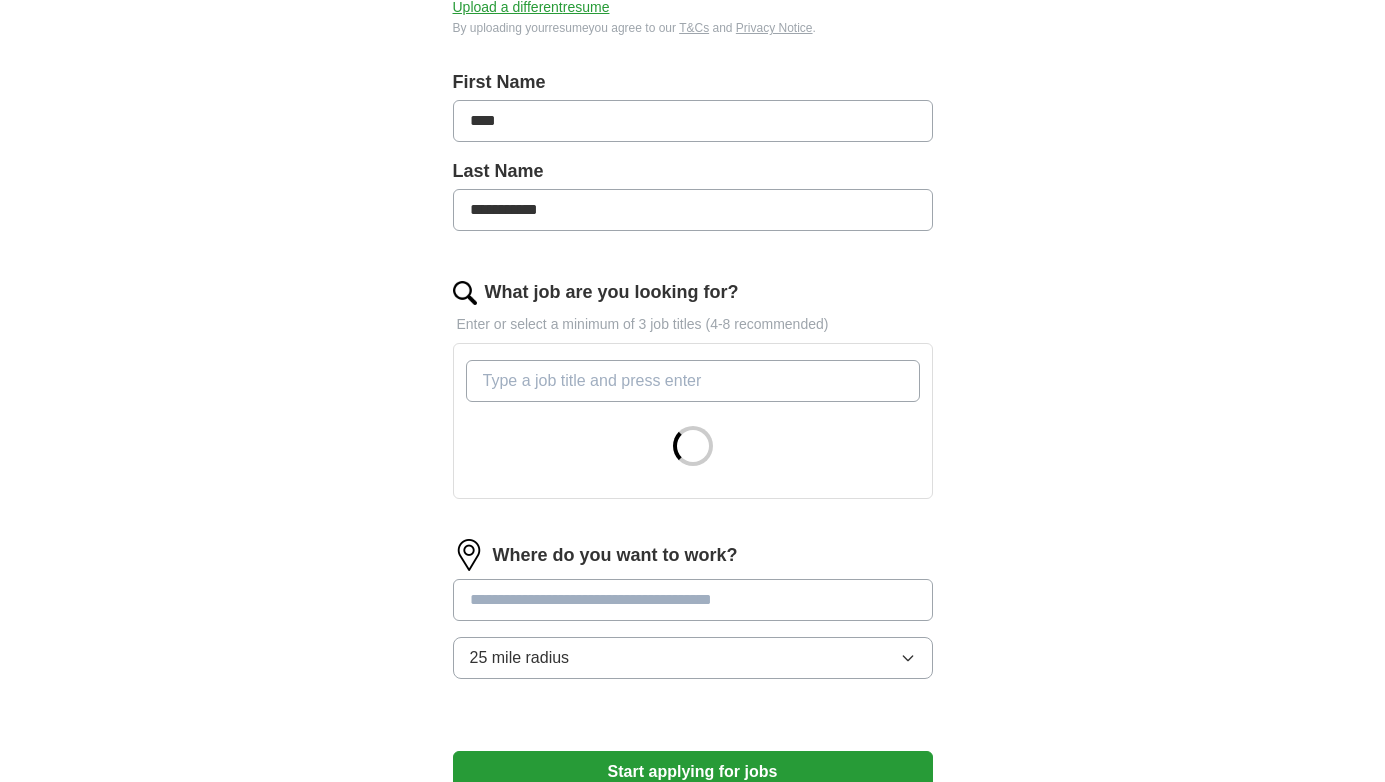 click on "What job are you looking for?" at bounding box center [693, 381] 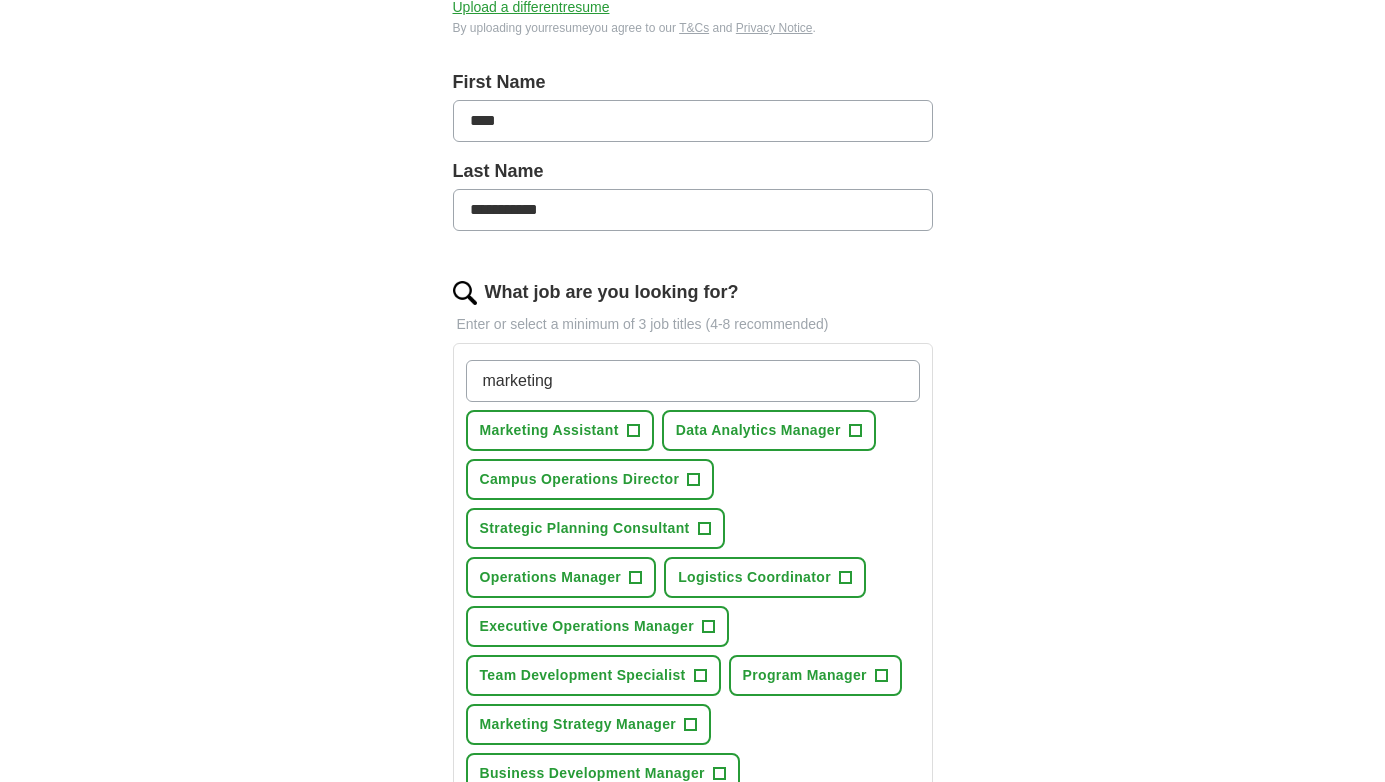 type on "marketing" 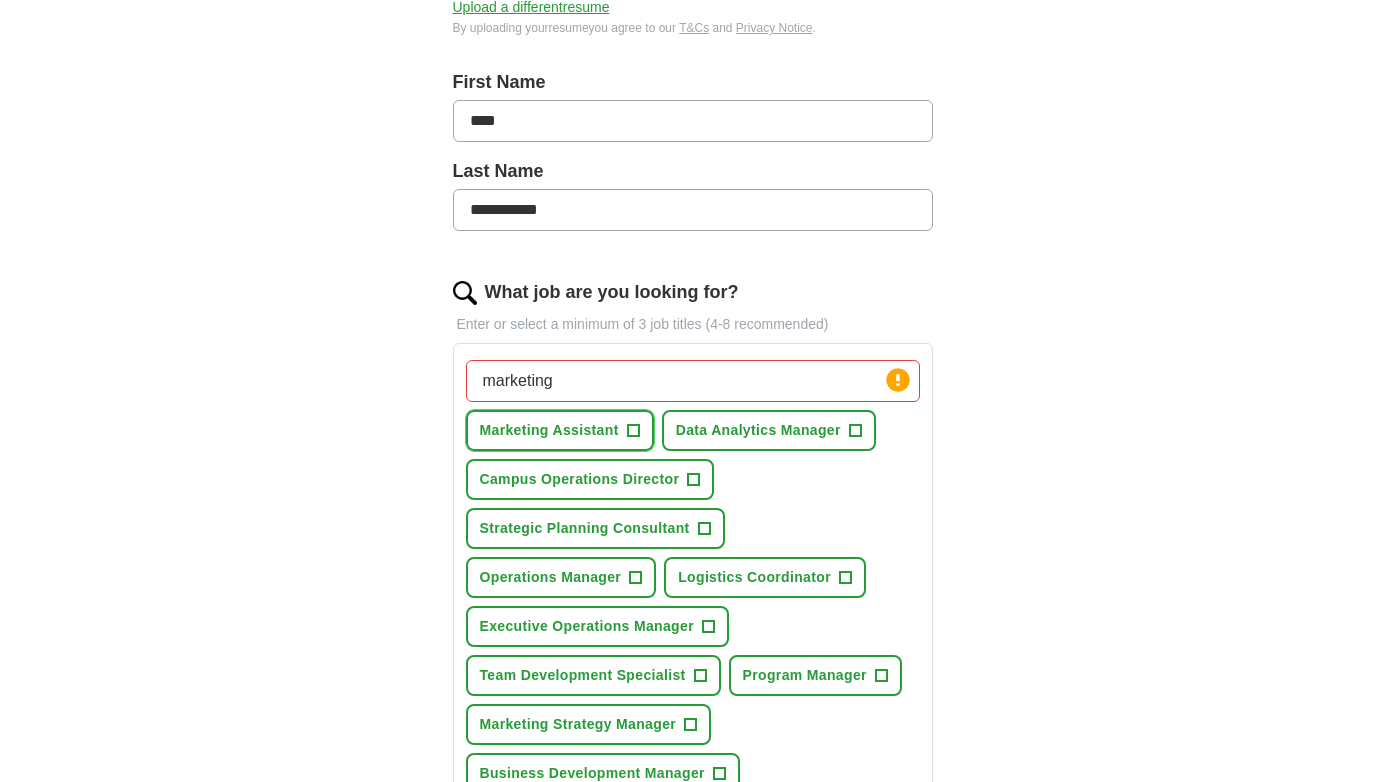 click on "Marketing Assistant" at bounding box center [549, 430] 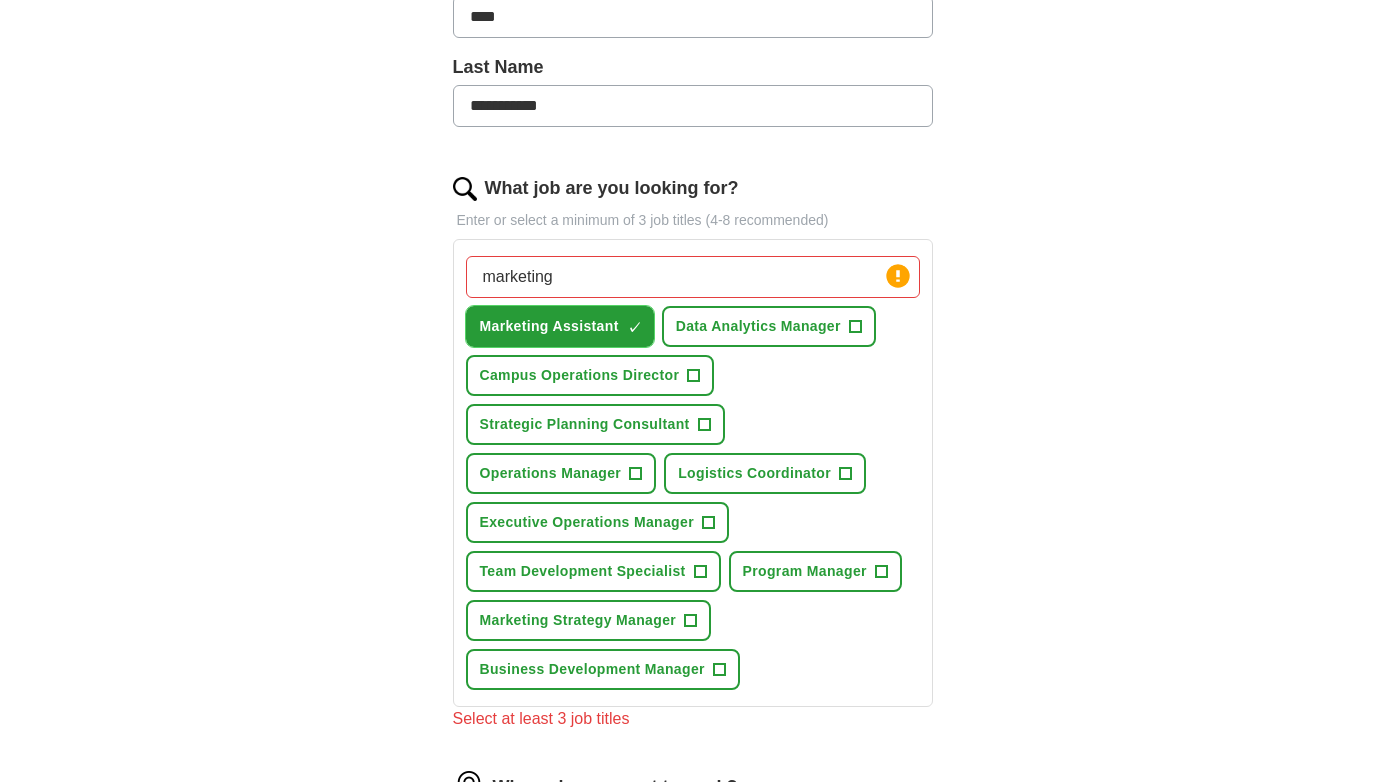 scroll, scrollTop: 501, scrollLeft: 0, axis: vertical 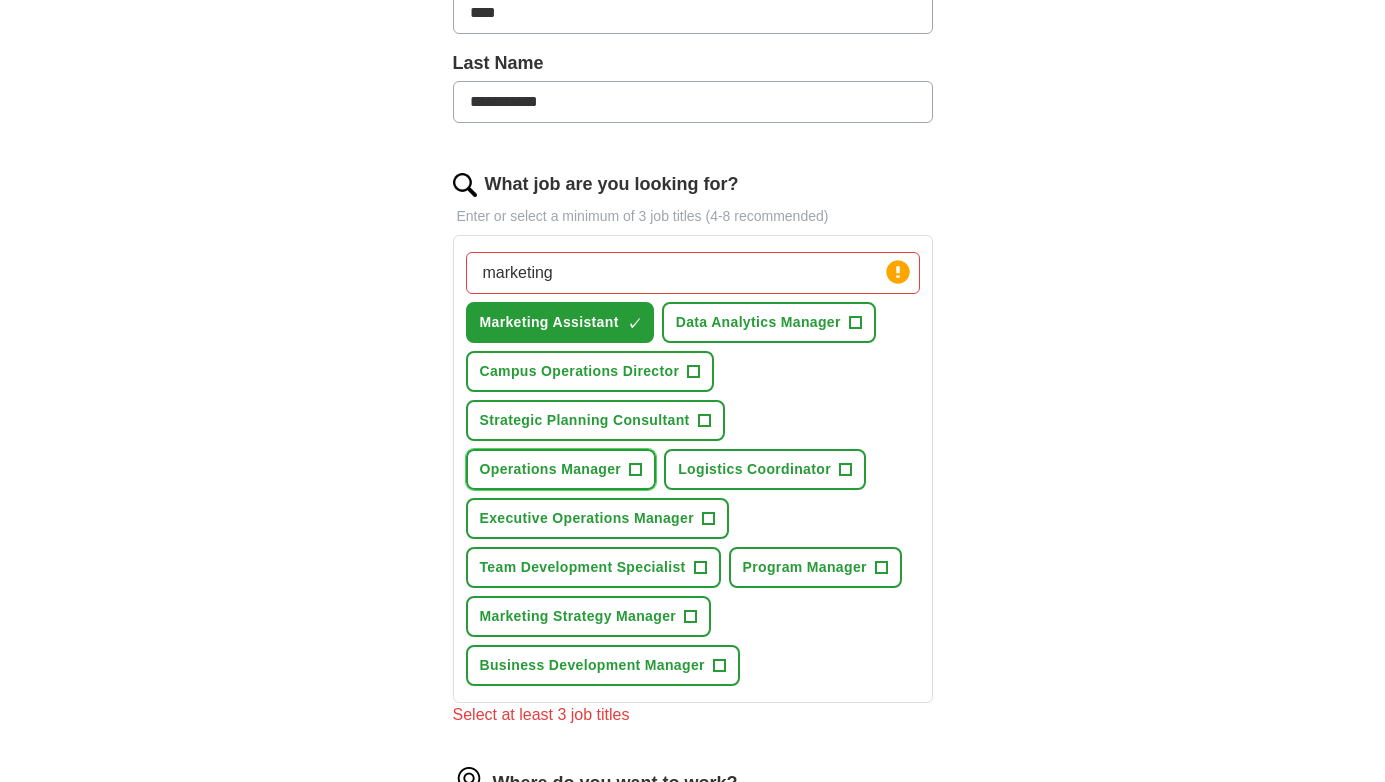 click on "Operations Manager" at bounding box center (551, 469) 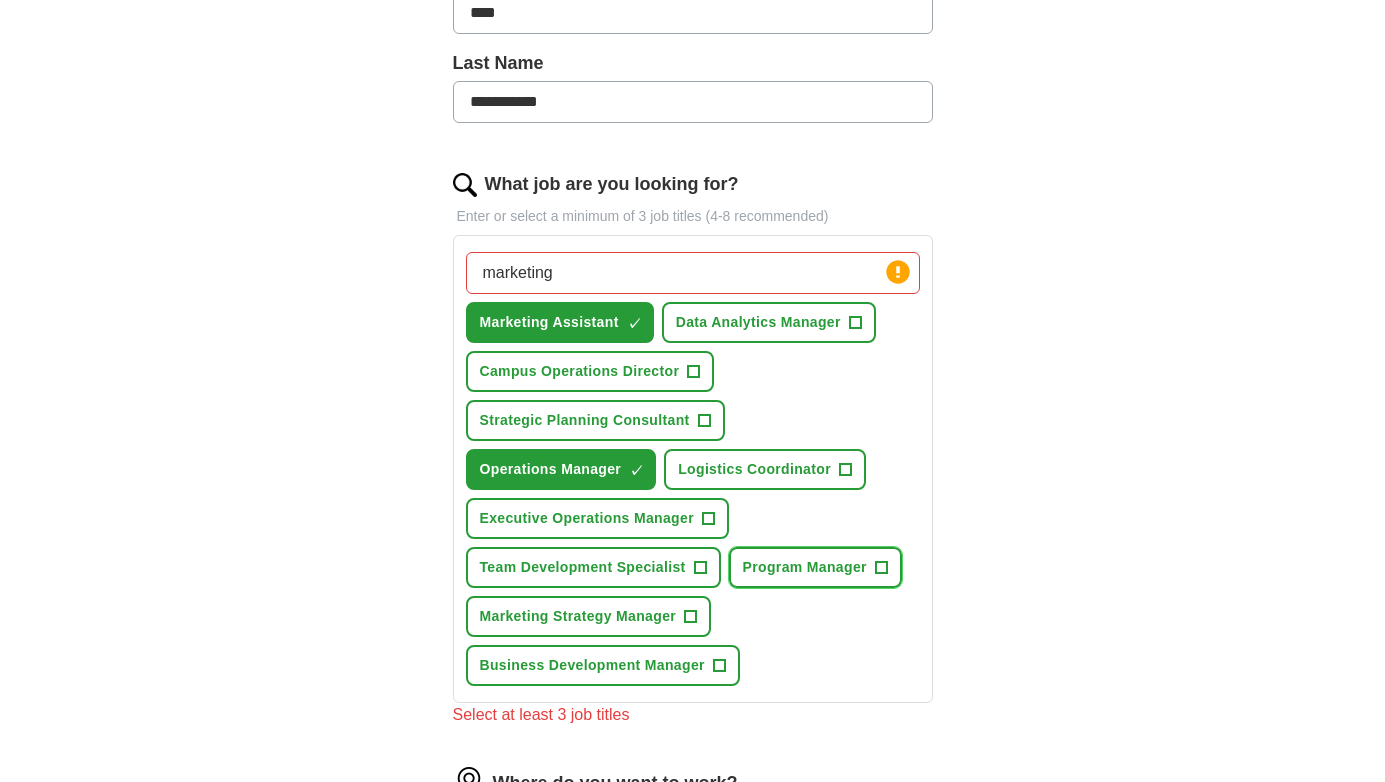 click on "Program Manager" at bounding box center (805, 567) 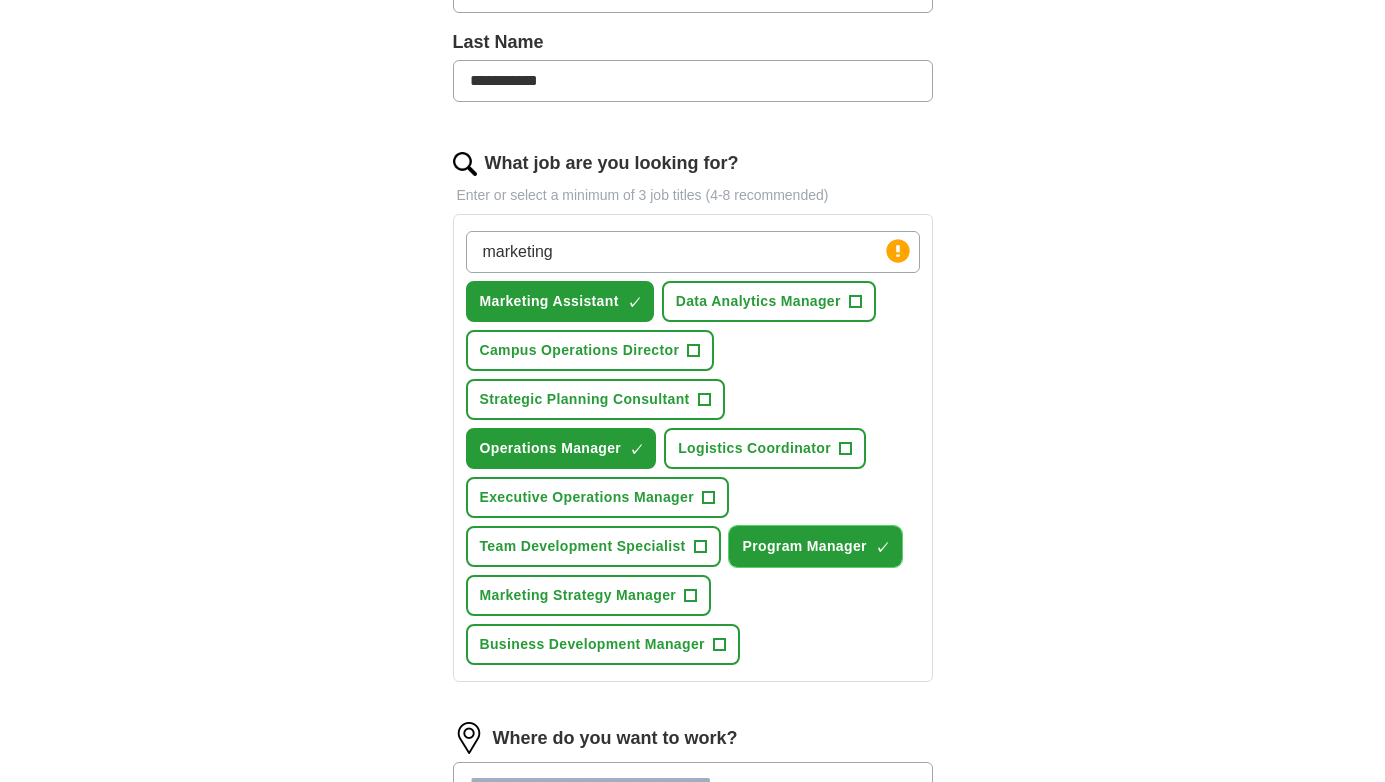scroll, scrollTop: 521, scrollLeft: 0, axis: vertical 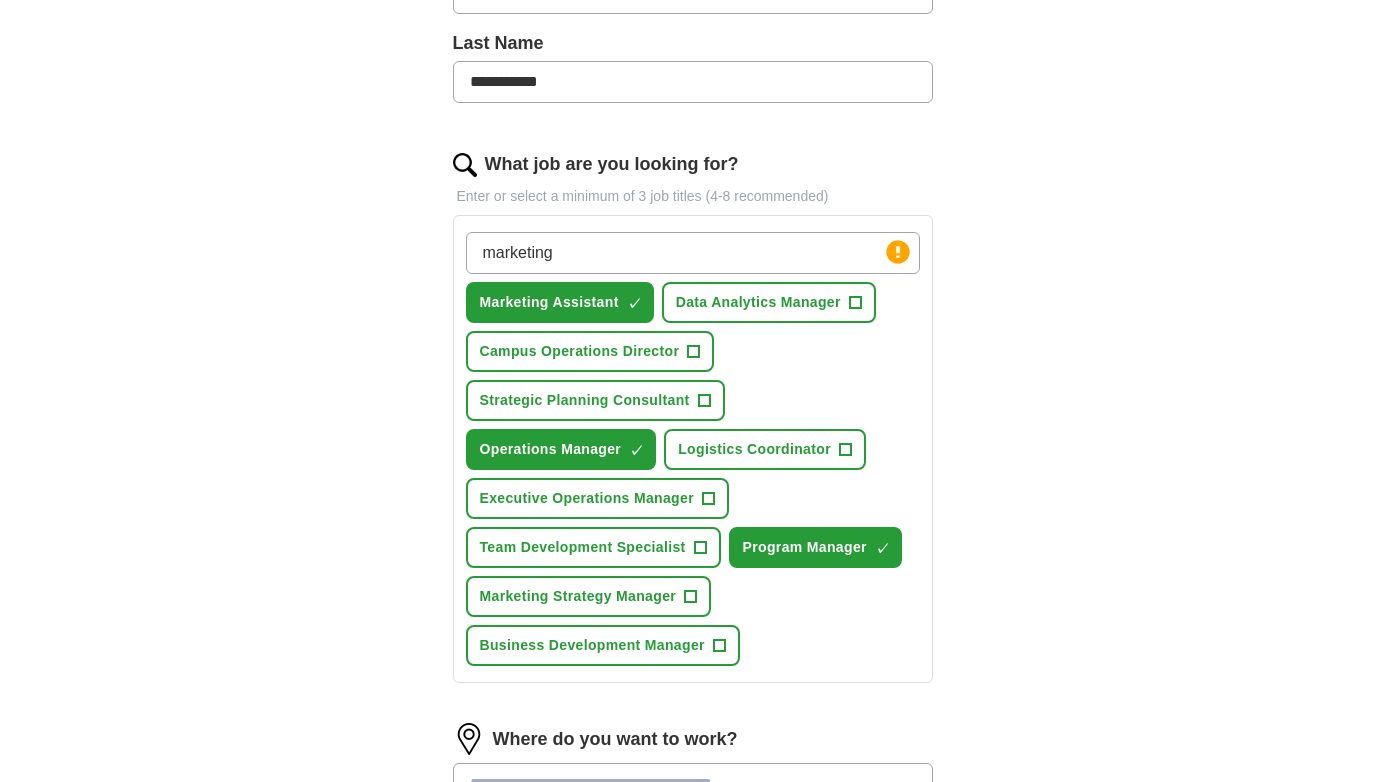 drag, startPoint x: 575, startPoint y: 261, endPoint x: 467, endPoint y: 260, distance: 108.00463 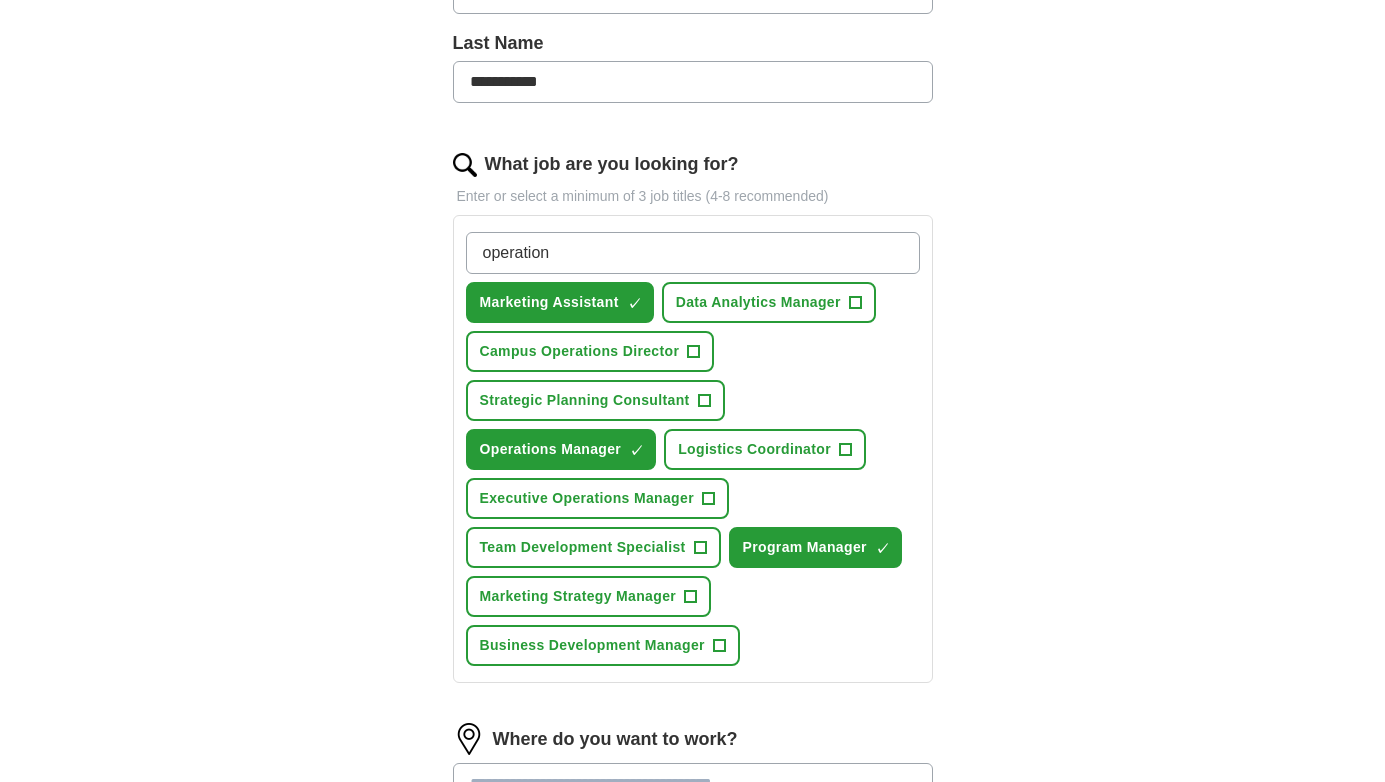 type on "operations" 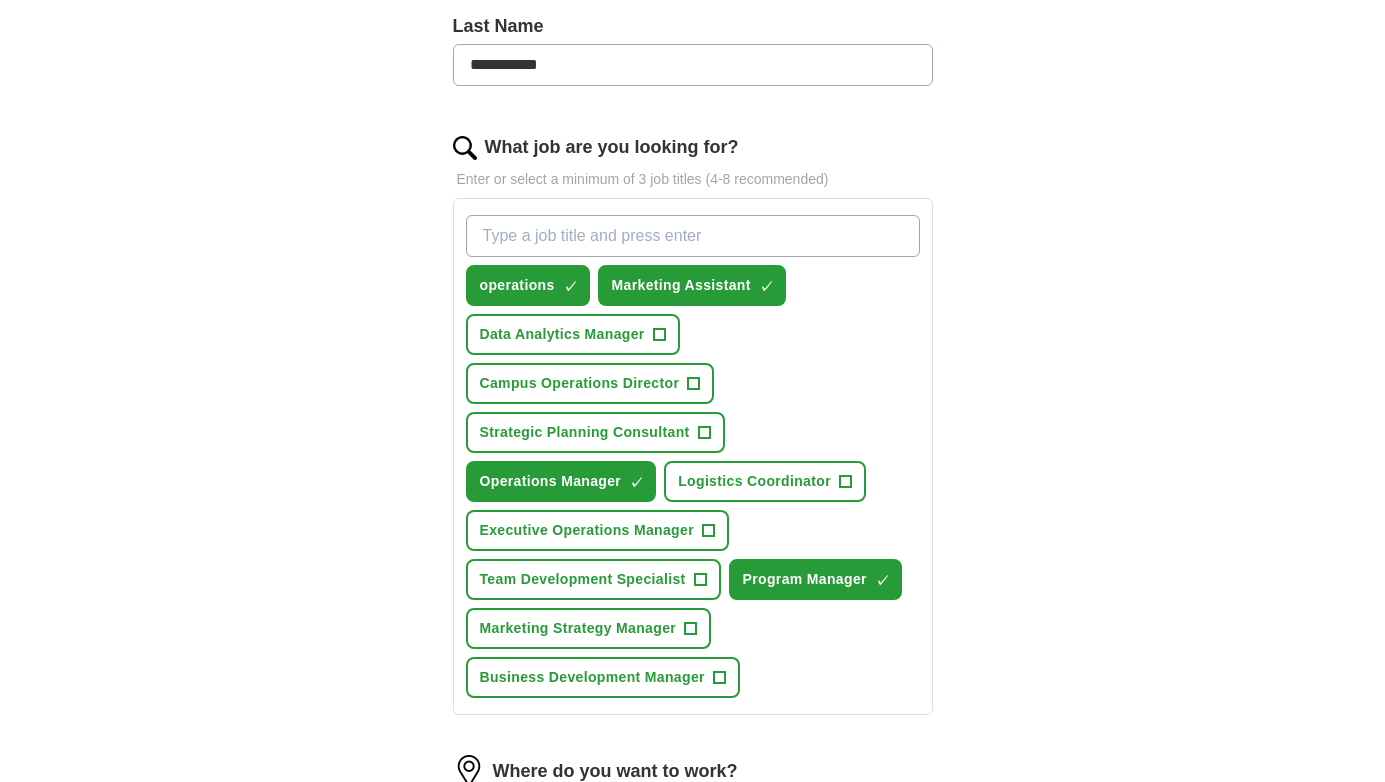 scroll, scrollTop: 535, scrollLeft: 0, axis: vertical 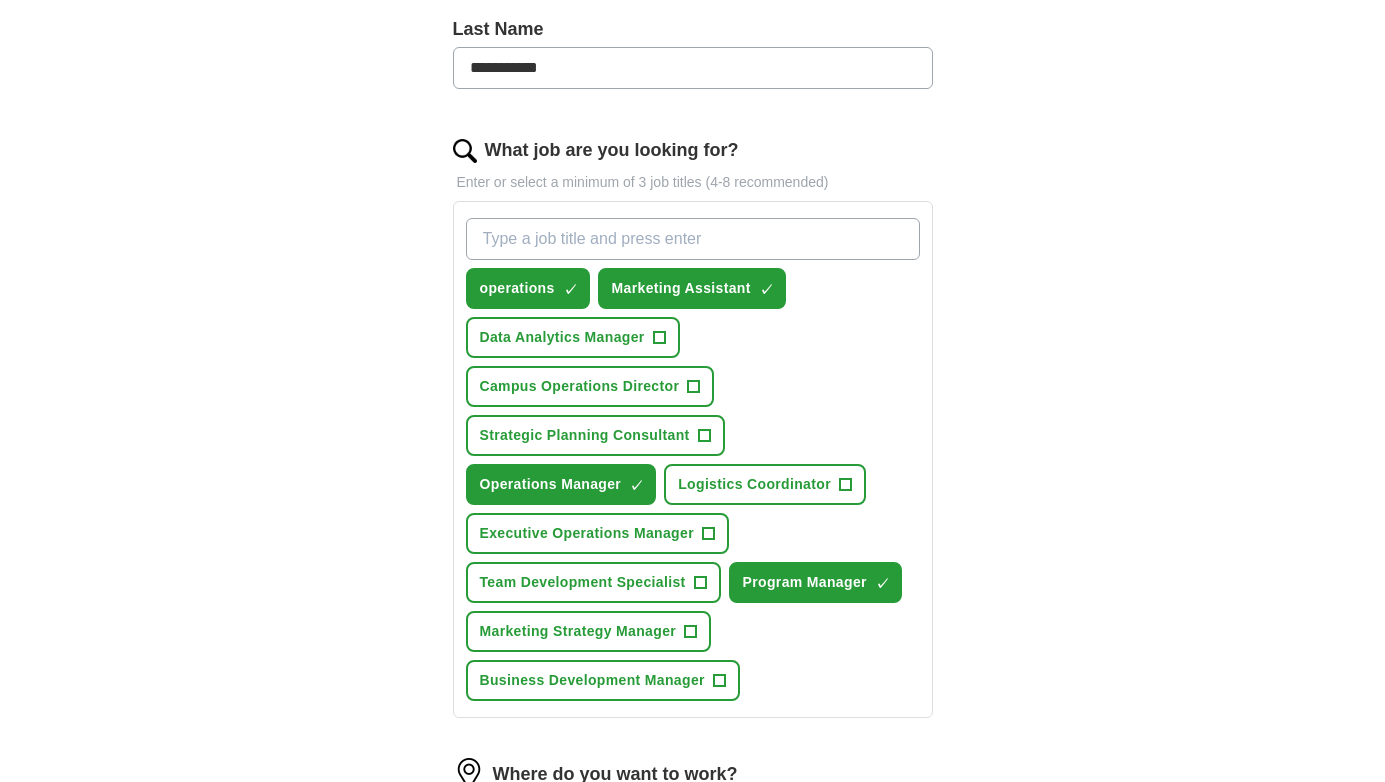 click on "What job are you looking for?" at bounding box center (693, 239) 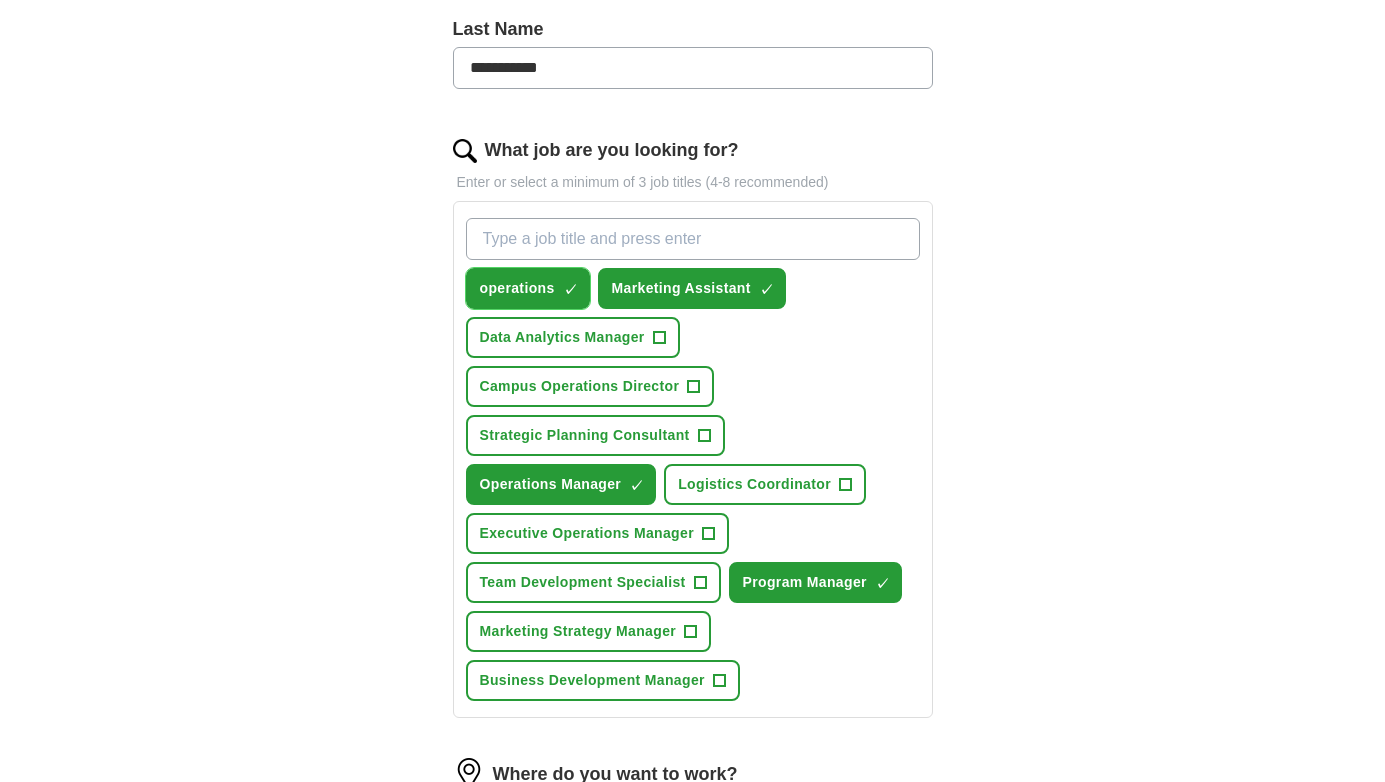 click on "operations" at bounding box center [517, 288] 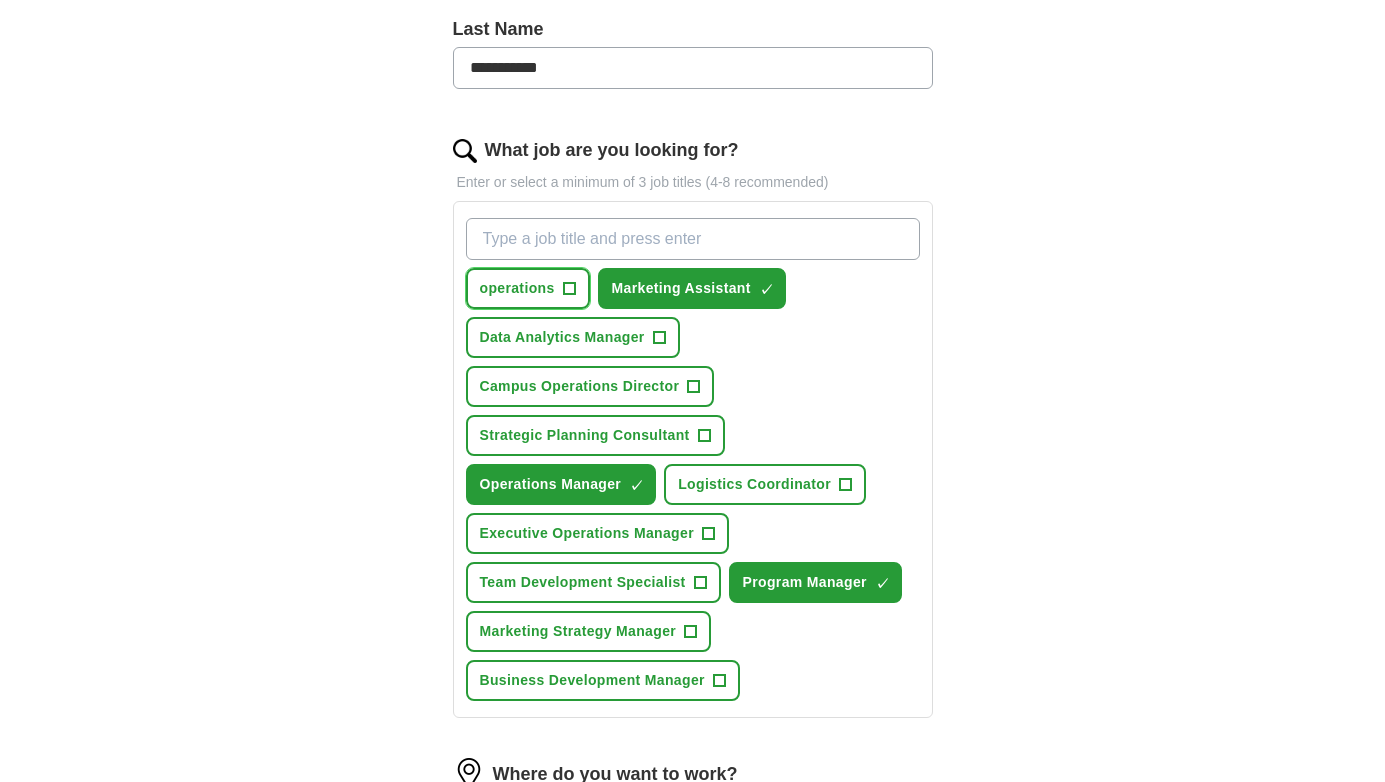 click on "+" at bounding box center (569, 289) 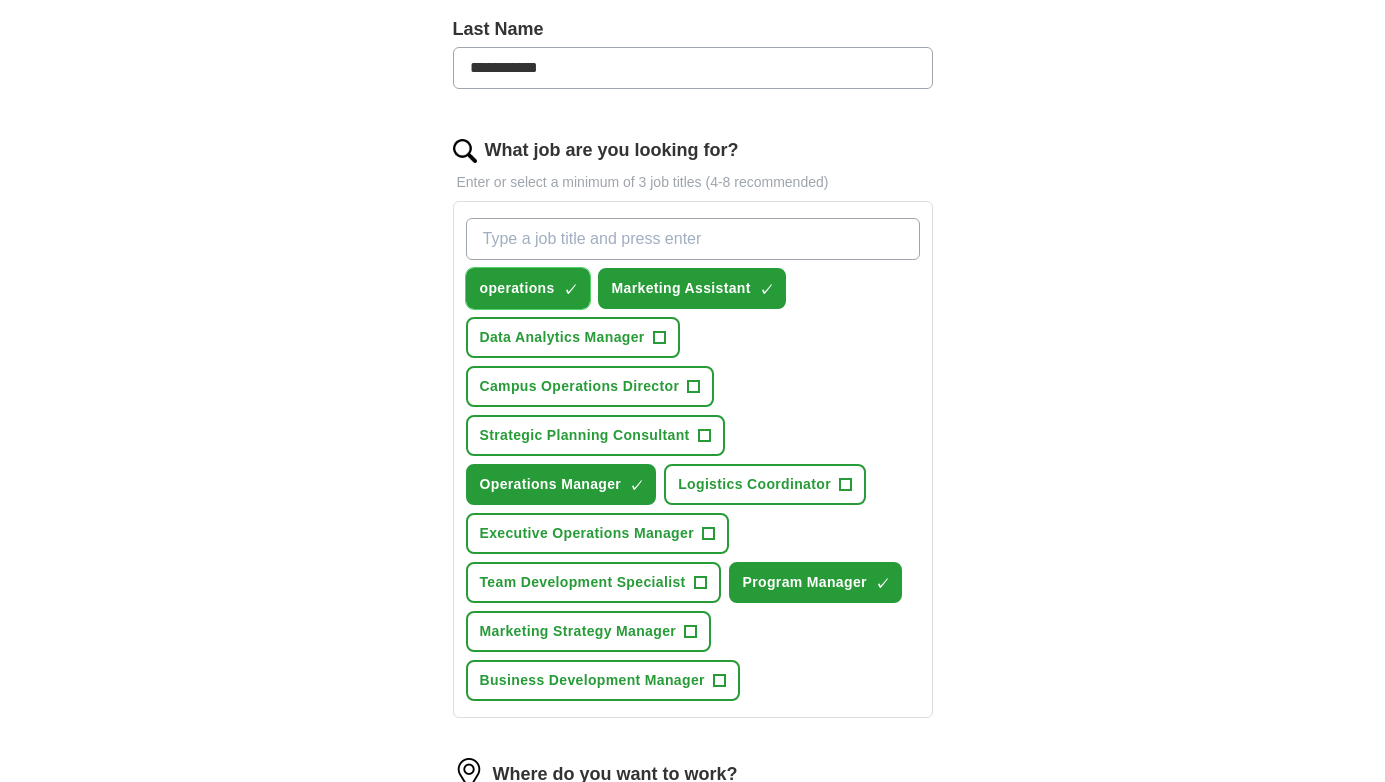 click on "×" at bounding box center [0, 0] 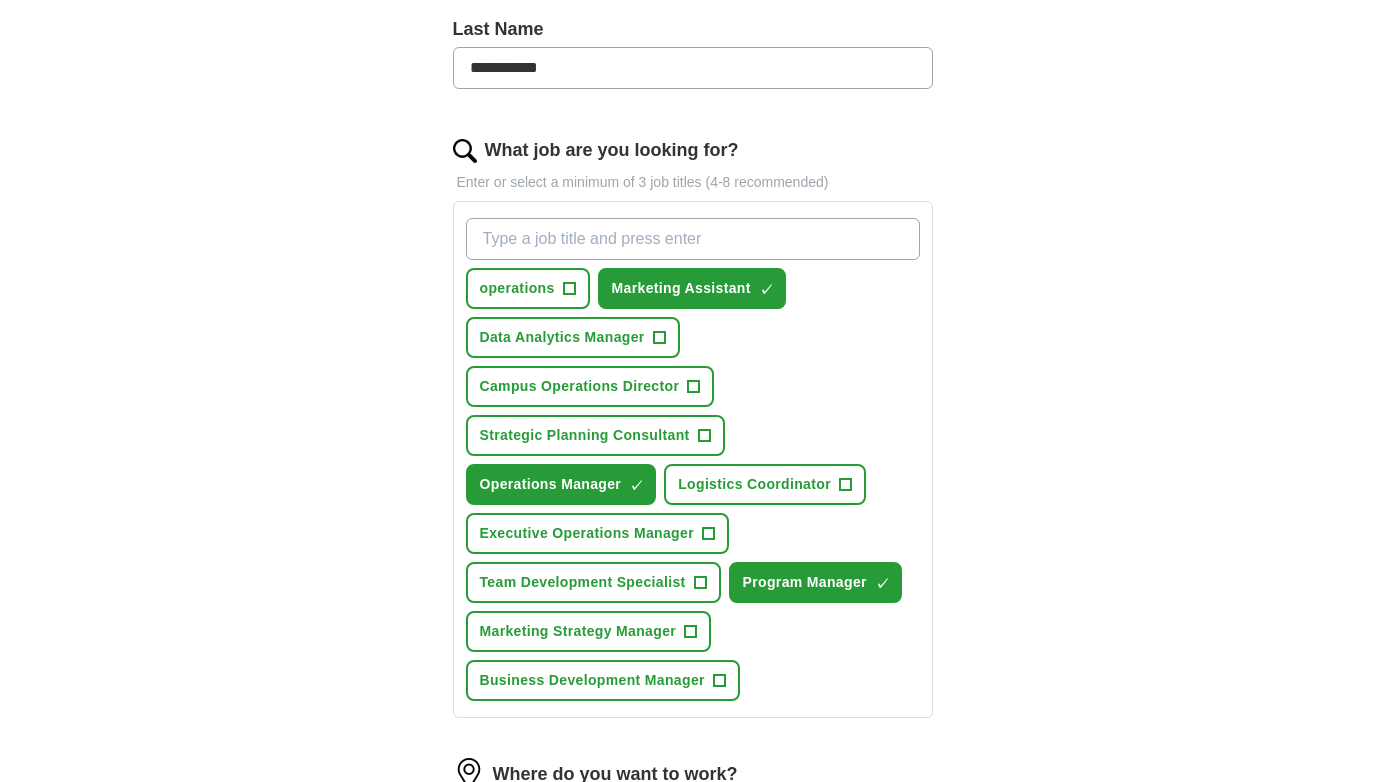 click on "What job are you looking for?" at bounding box center (693, 239) 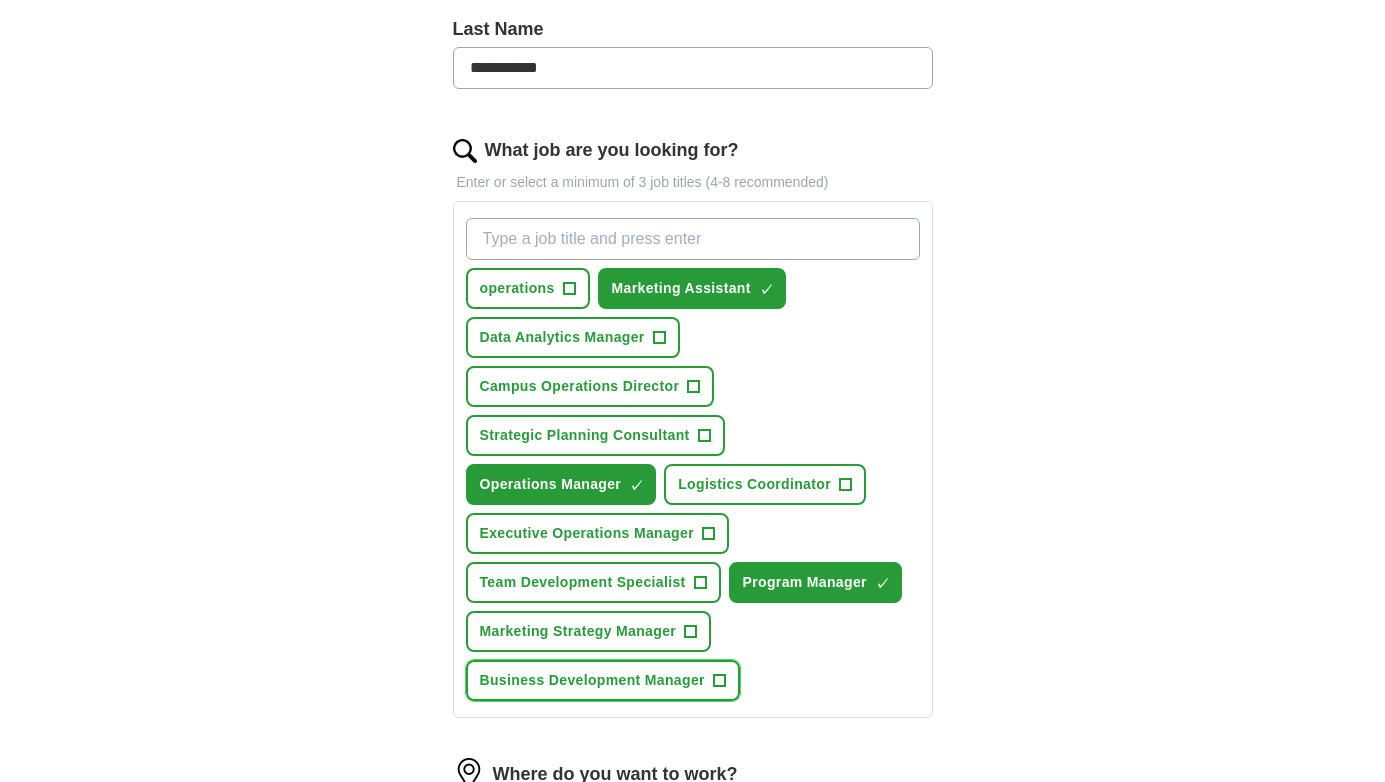 click on "Business Development Manager" at bounding box center [592, 680] 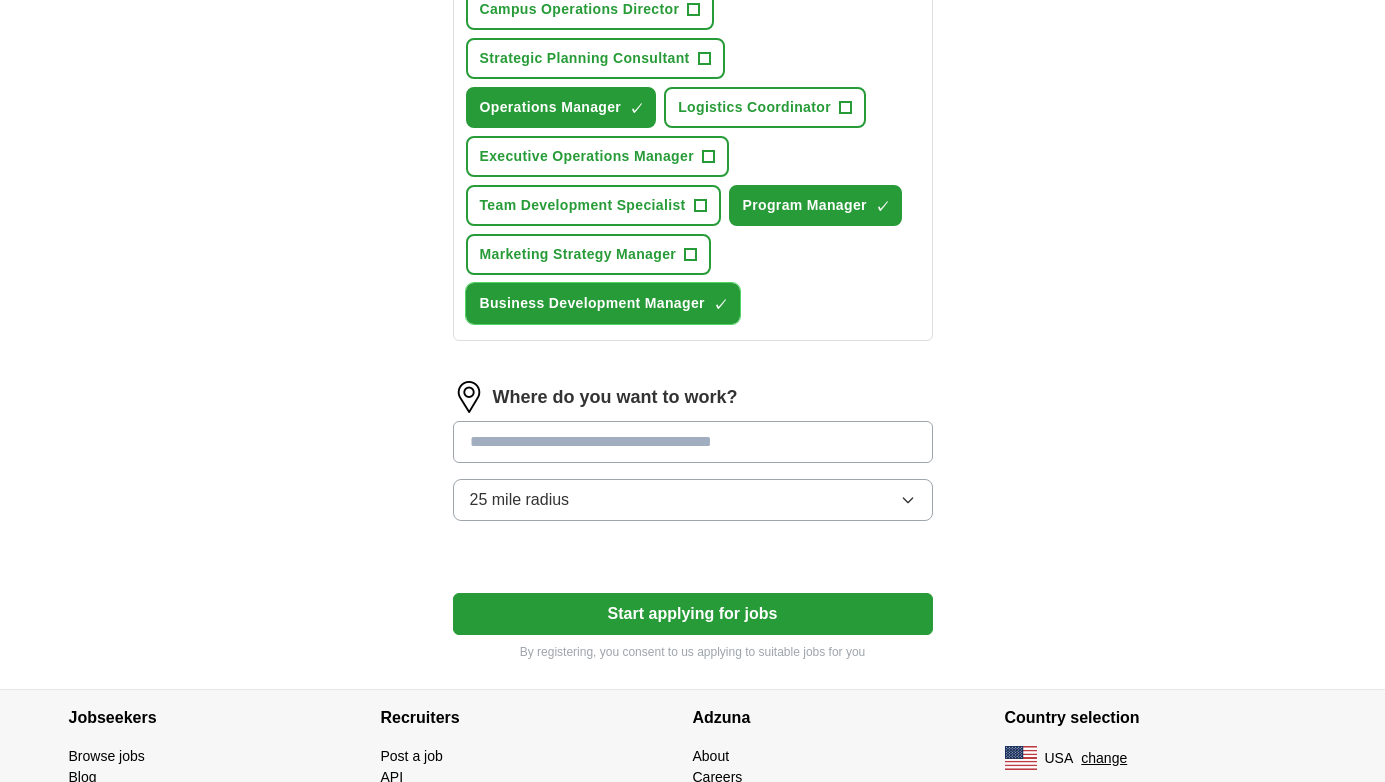 scroll, scrollTop: 928, scrollLeft: 0, axis: vertical 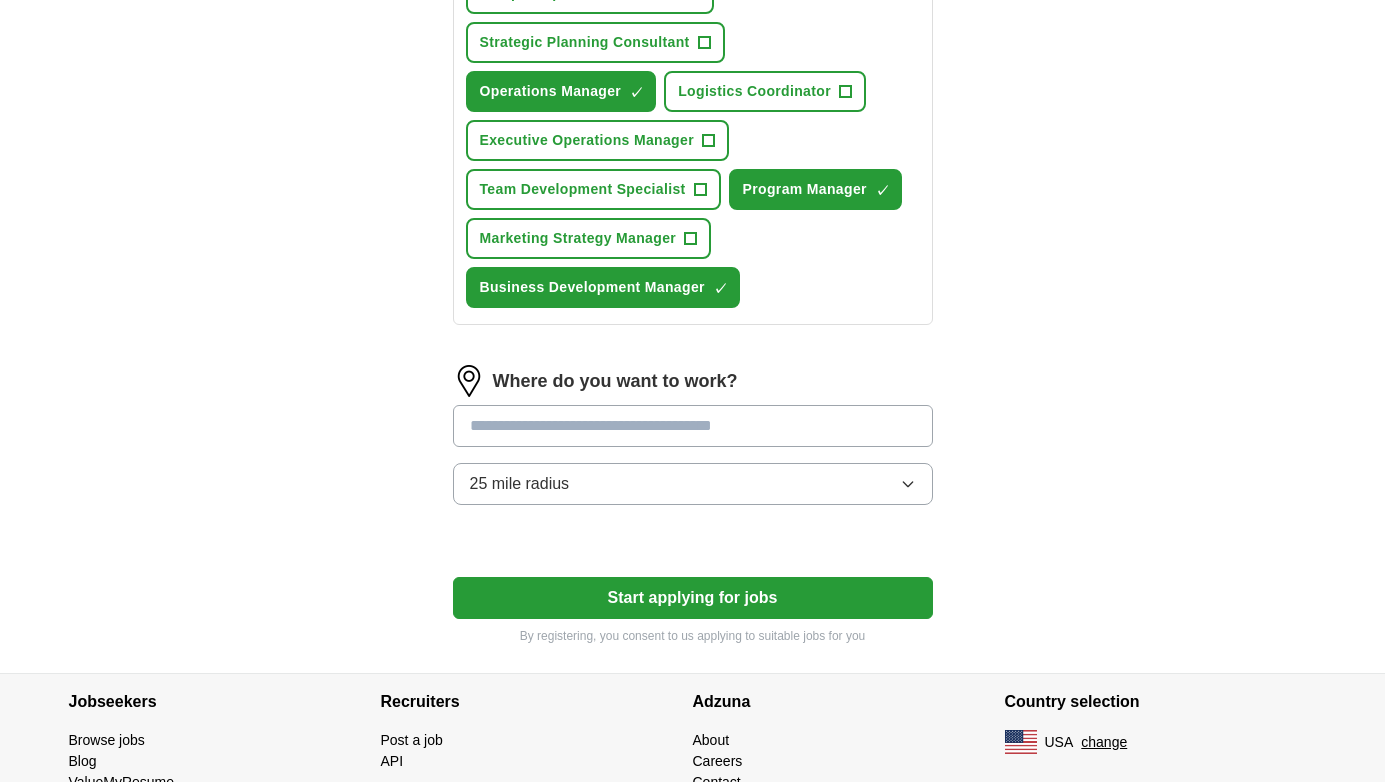 click at bounding box center [693, 426] 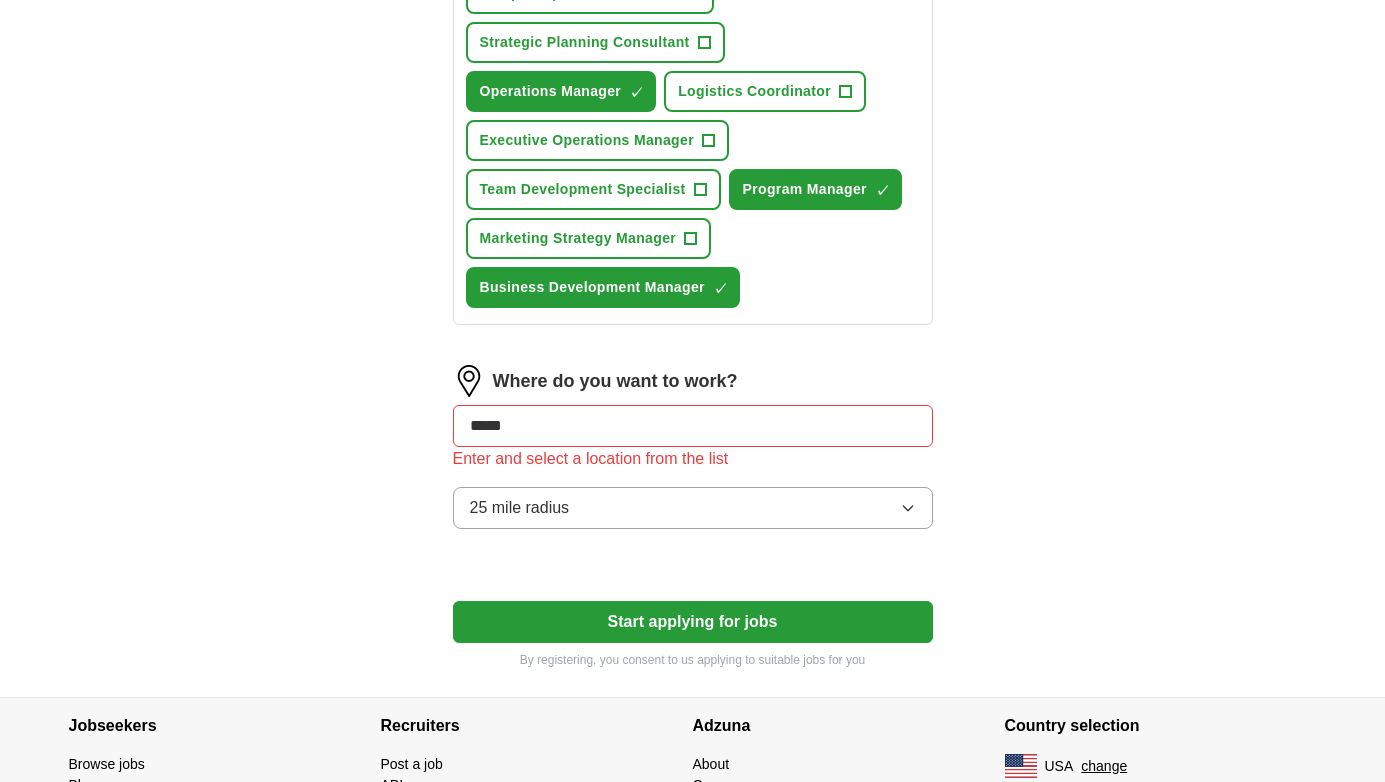 click on "Where do you want to work? ***** Enter and select a location from the list 25 mile radius" at bounding box center [693, 455] 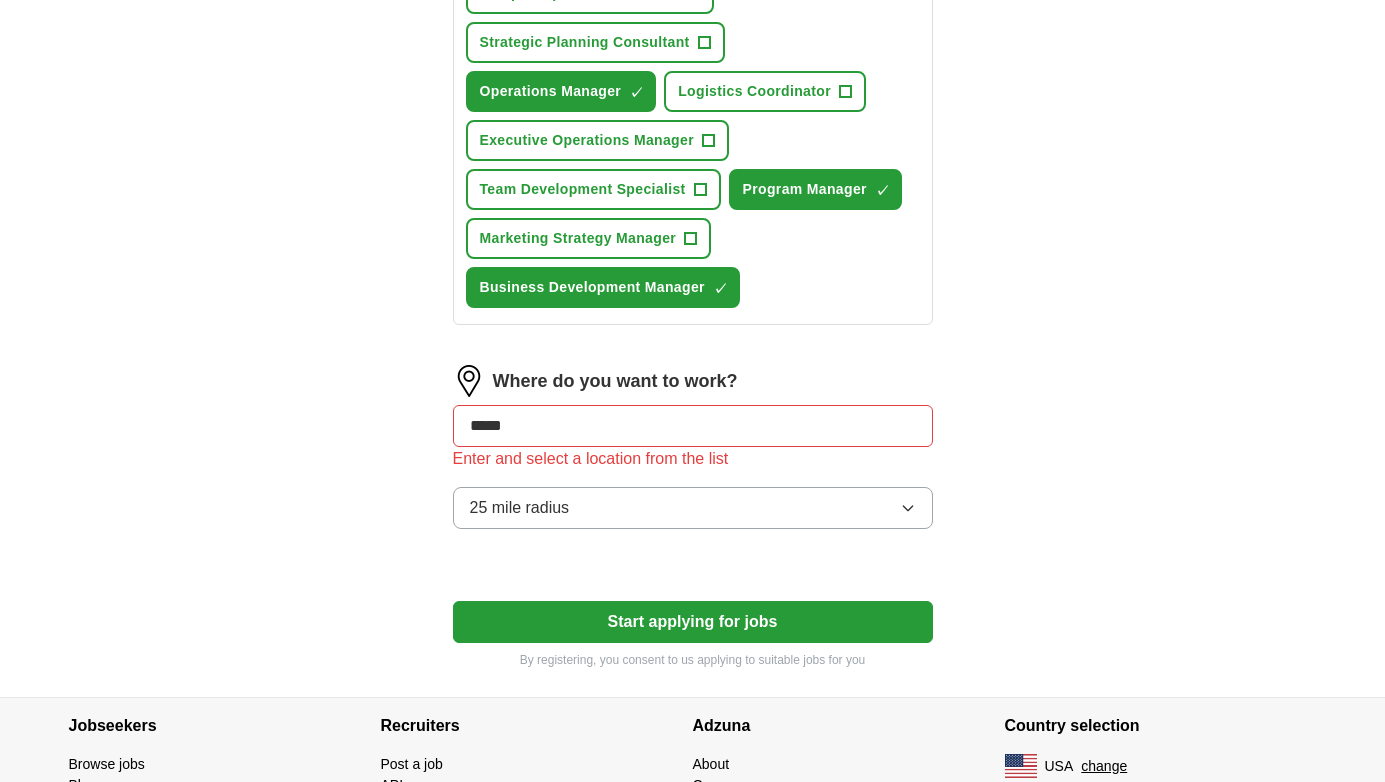 click on "*****" at bounding box center [693, 426] 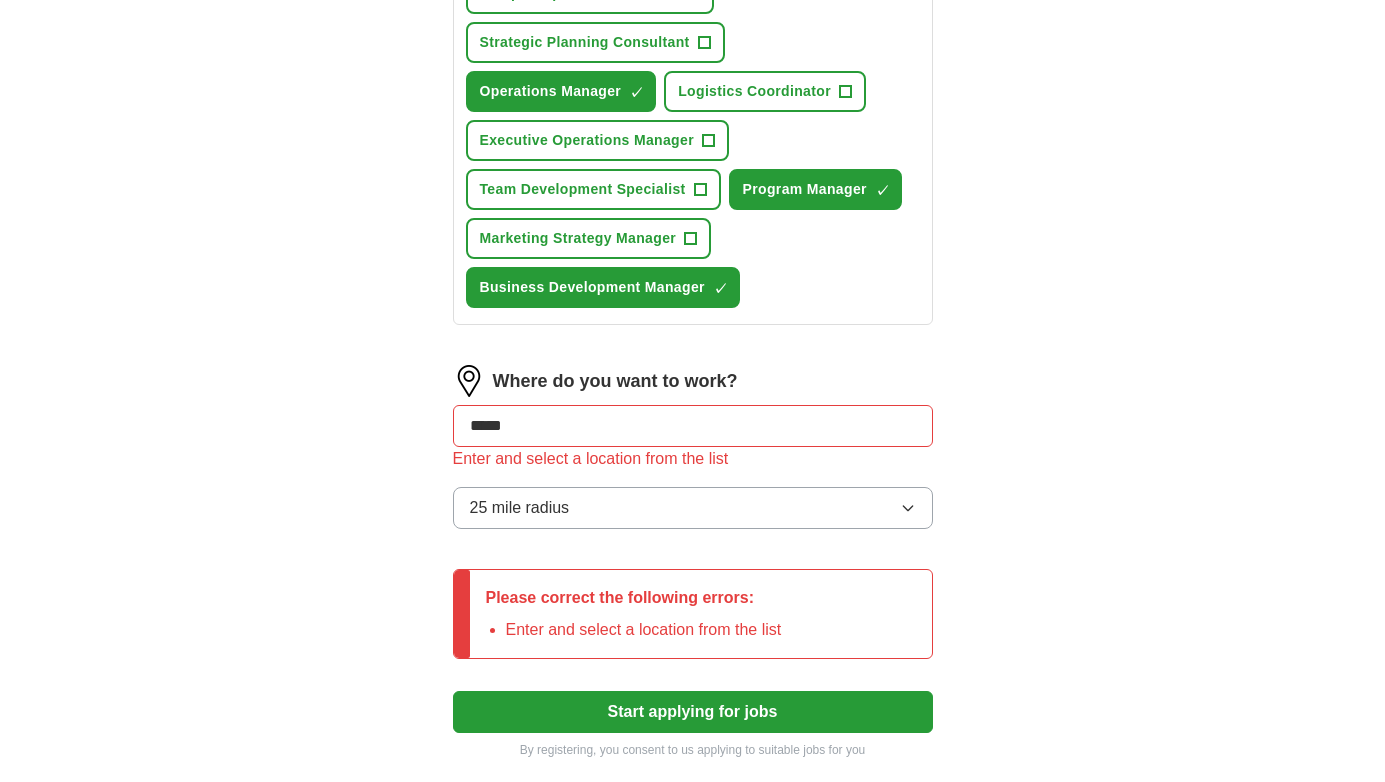 click on "*****" at bounding box center (693, 426) 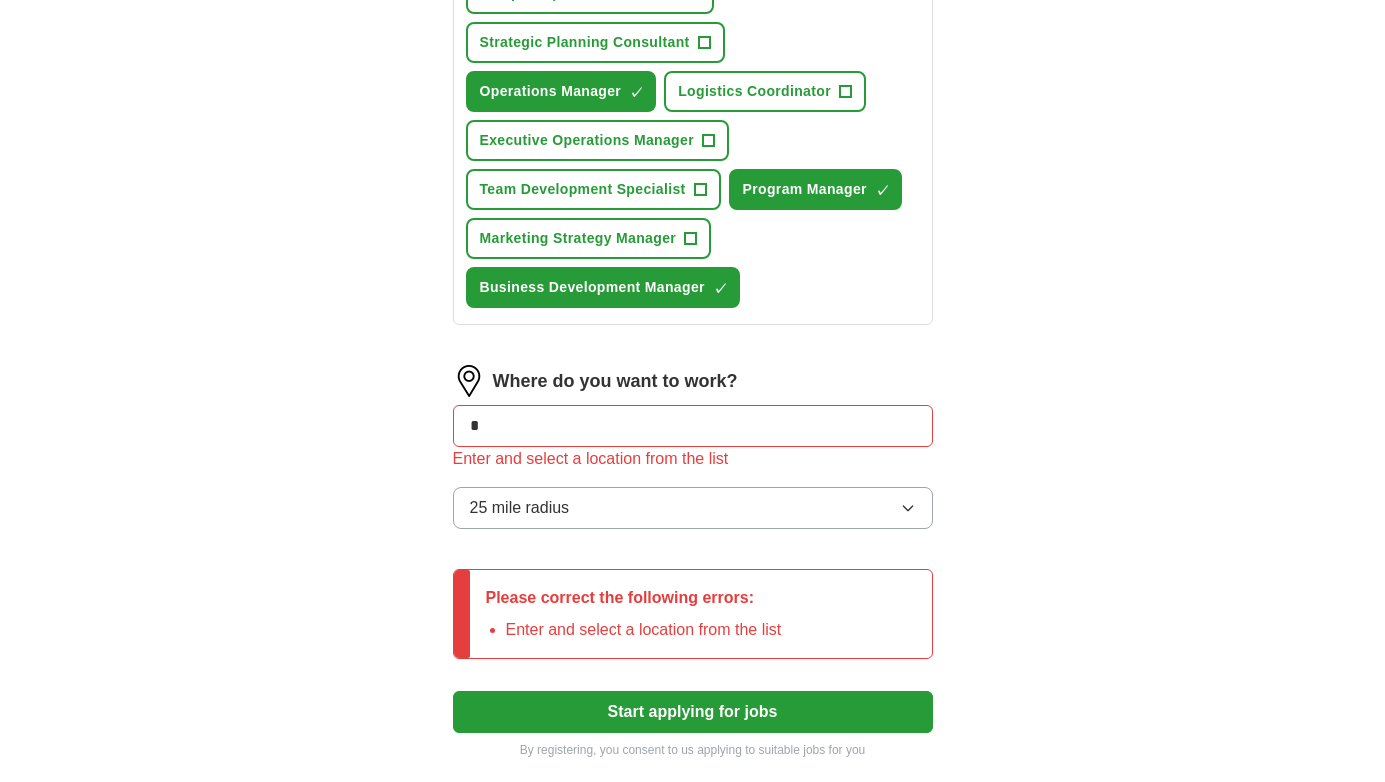type on "*" 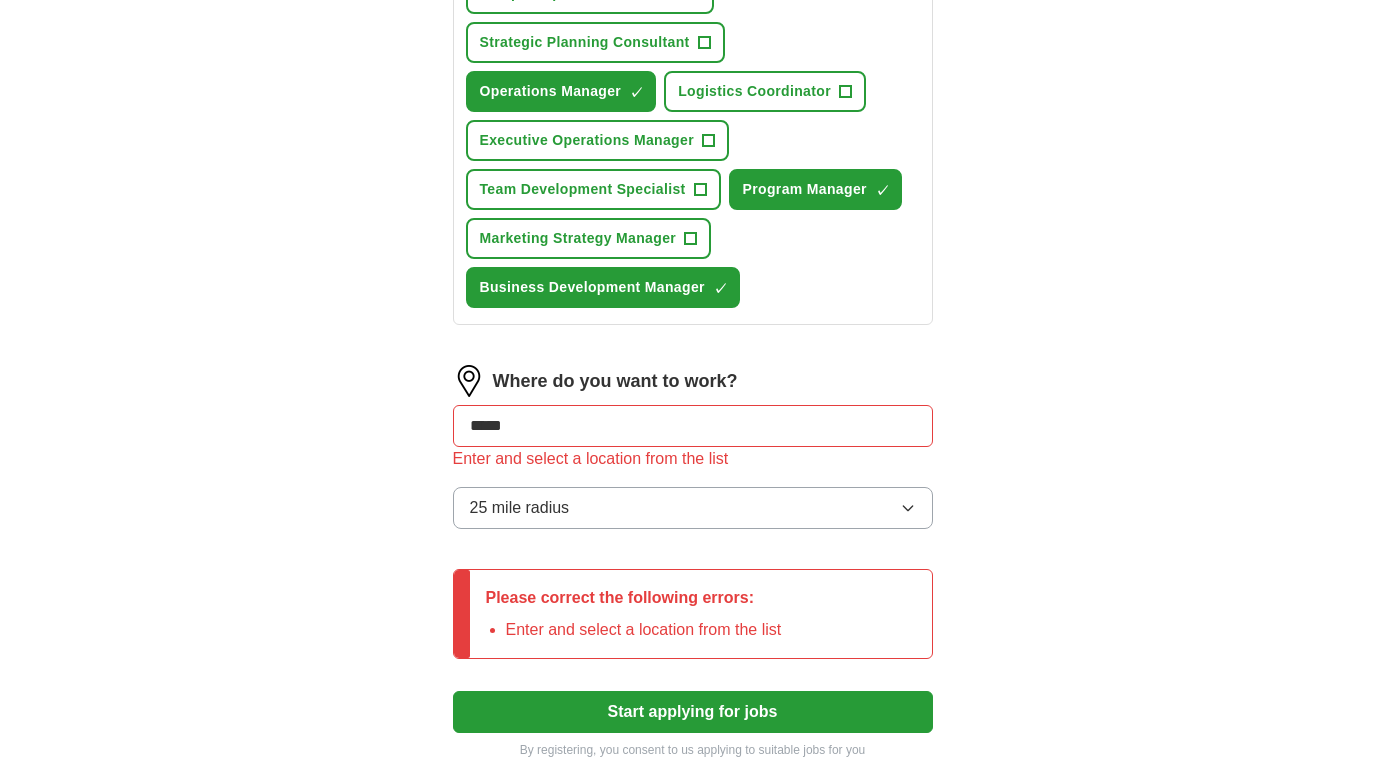 type on "******" 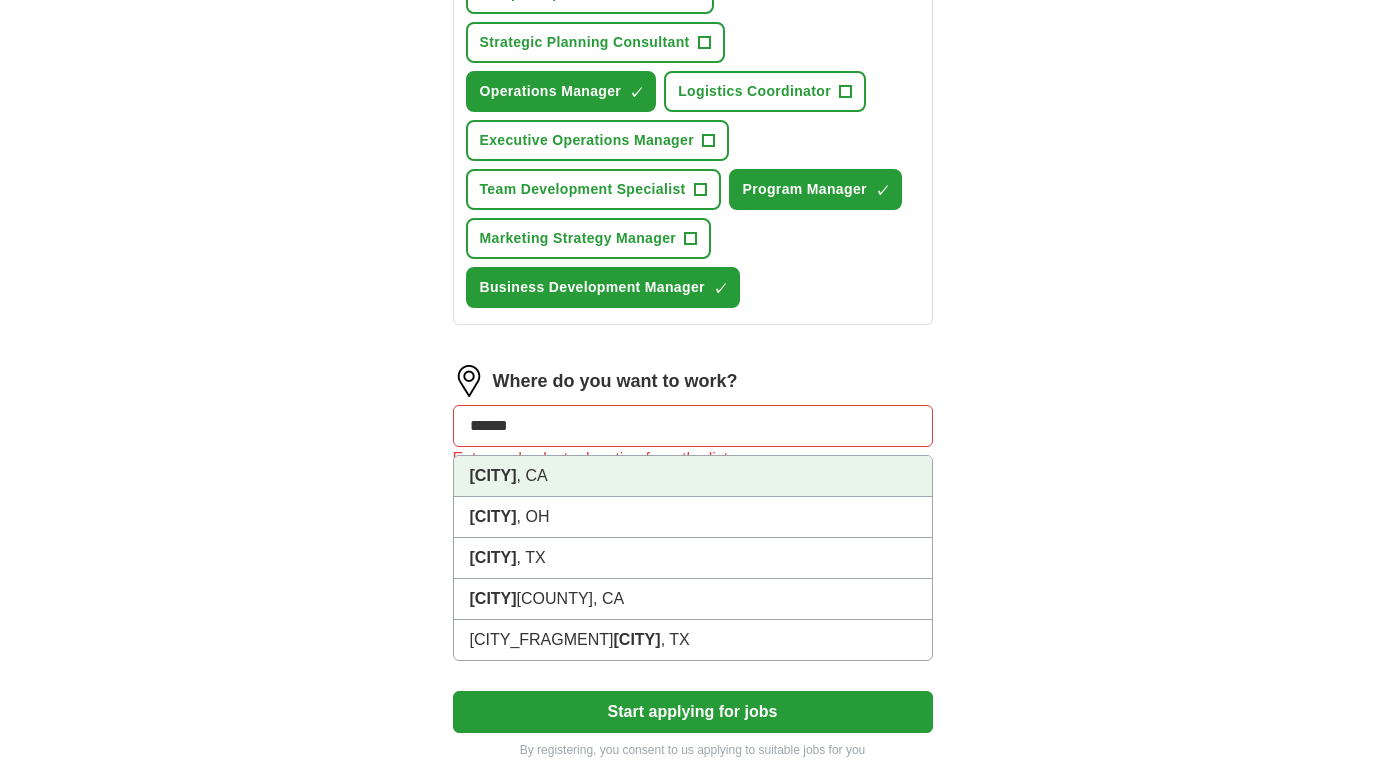 click on "[CITY], CA" at bounding box center [693, 476] 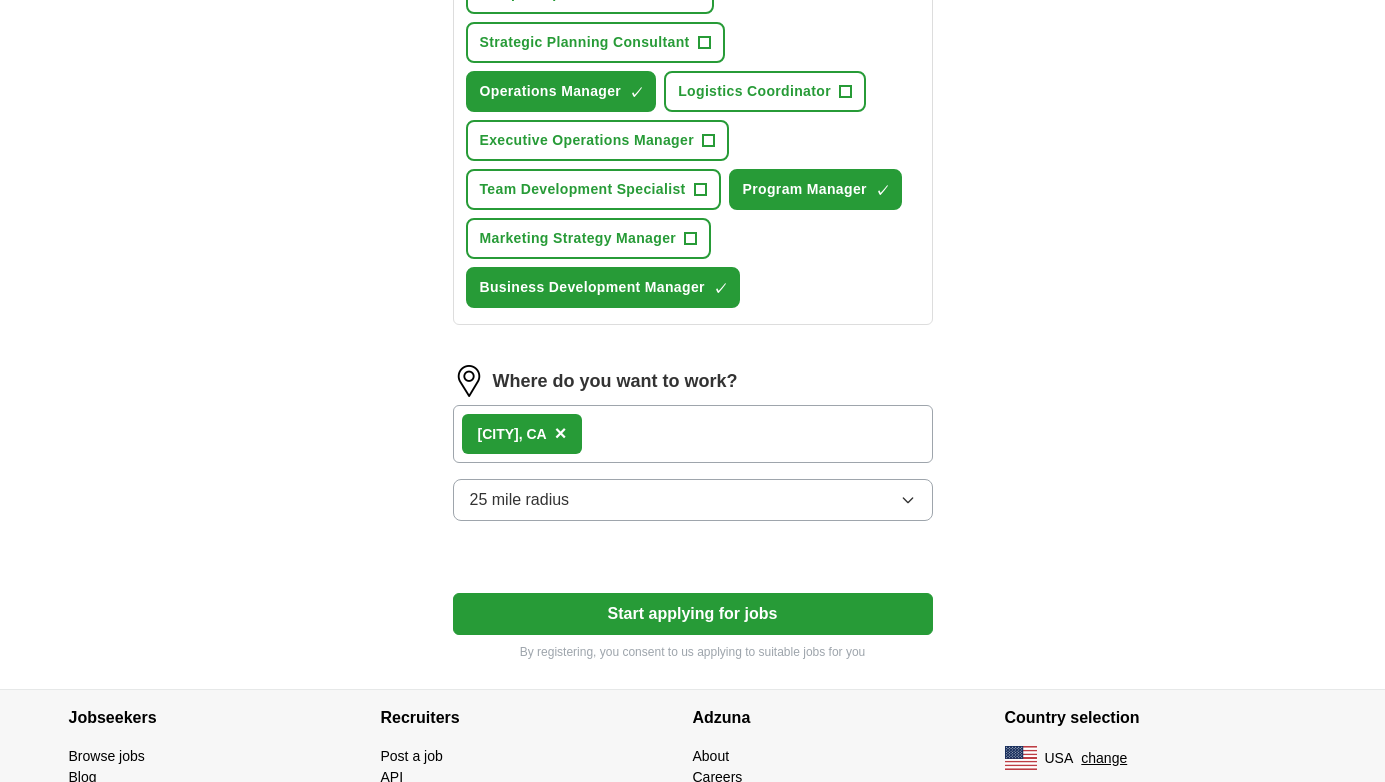 click on "**********" at bounding box center (693, -33) 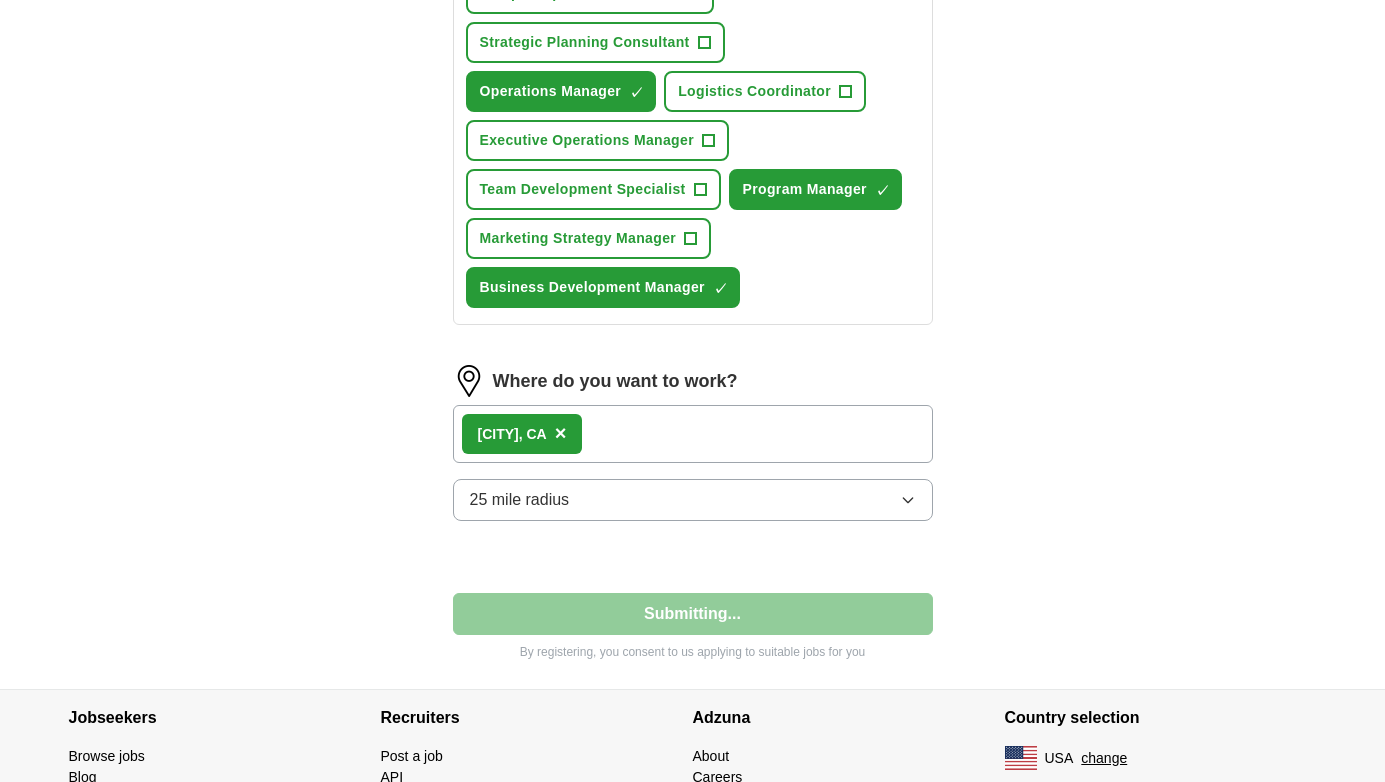 select on "**" 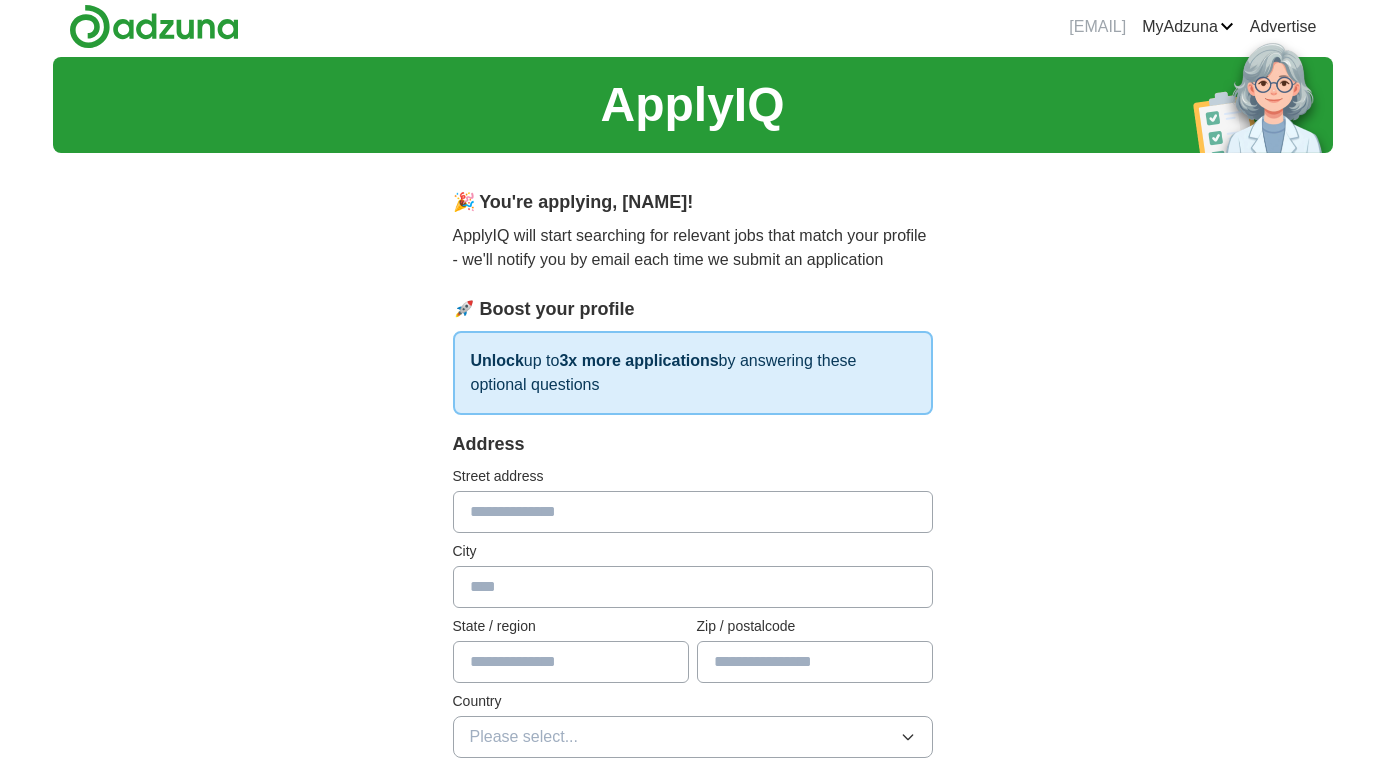 scroll, scrollTop: 0, scrollLeft: 0, axis: both 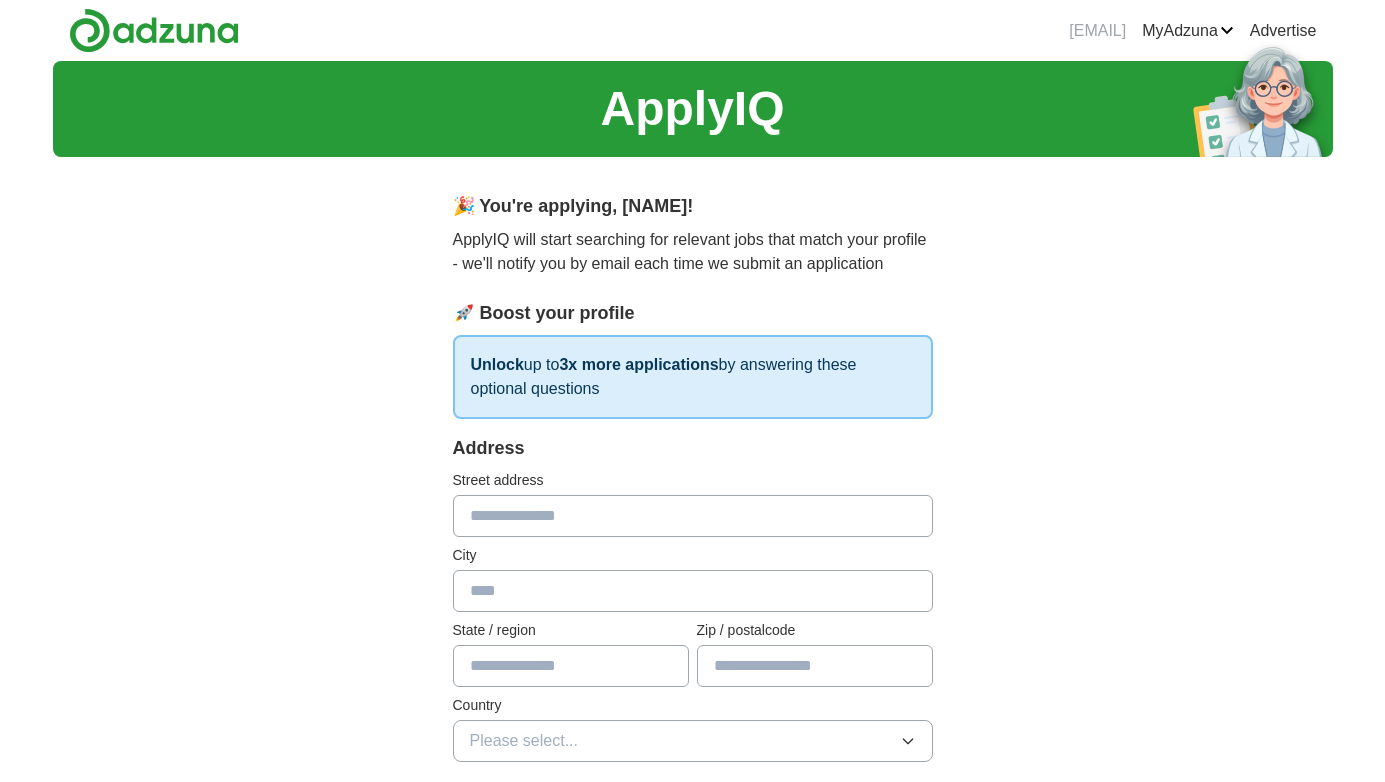 click at bounding box center [693, 516] 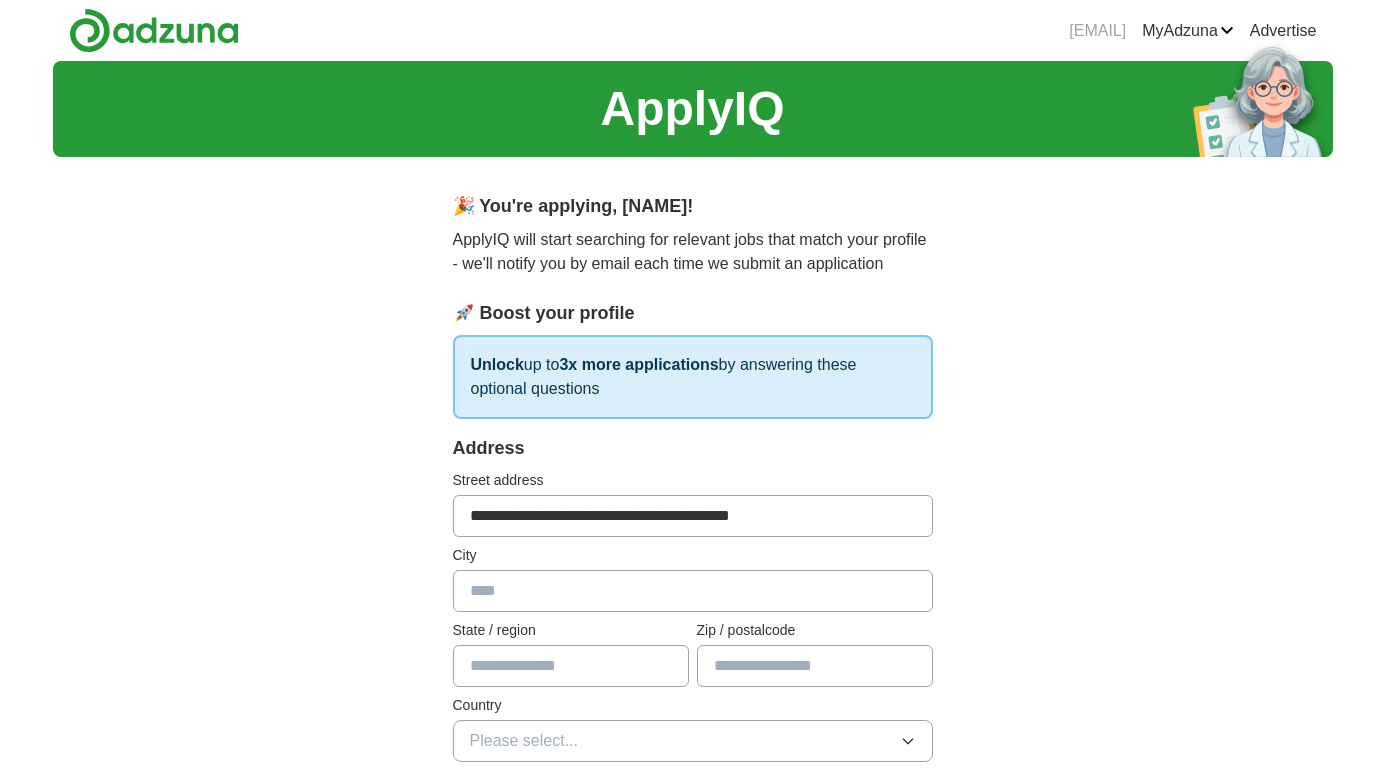 type on "******" 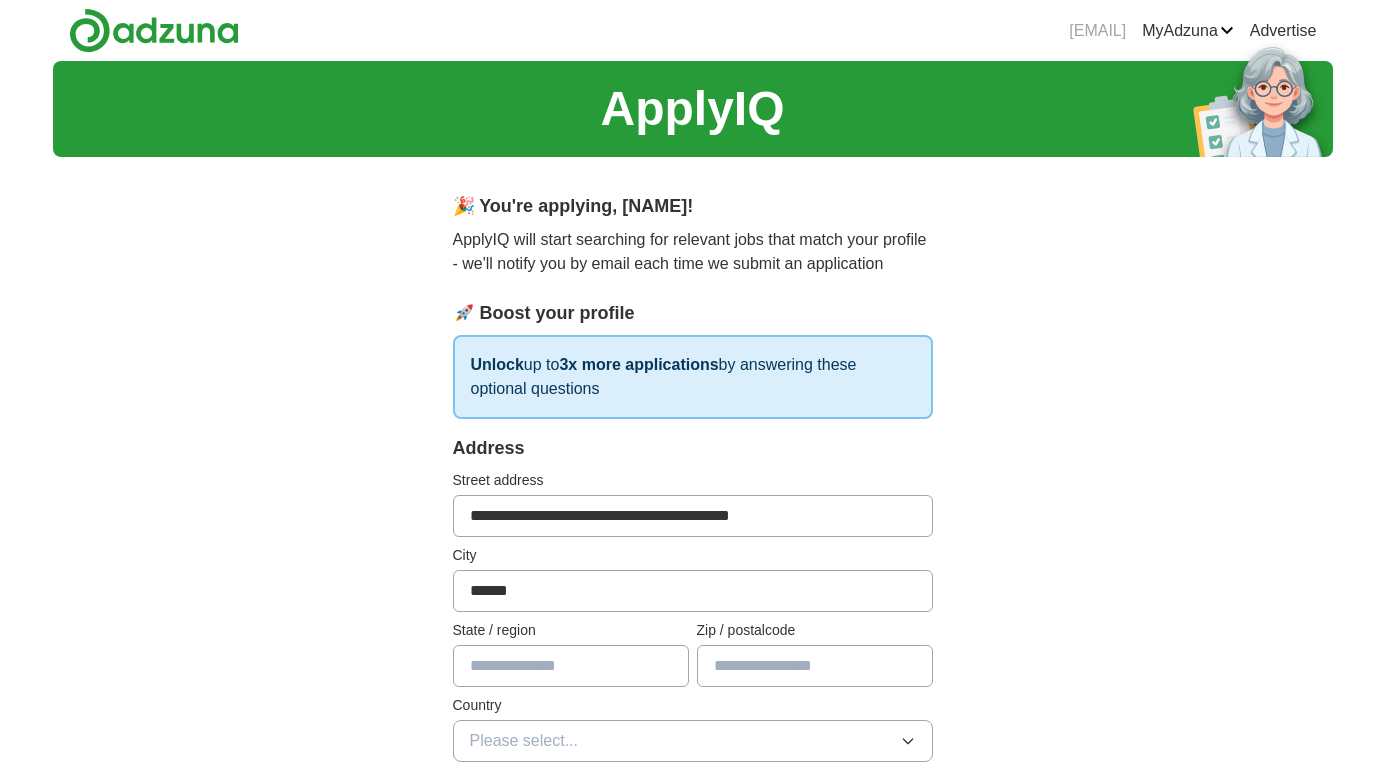 type on "**" 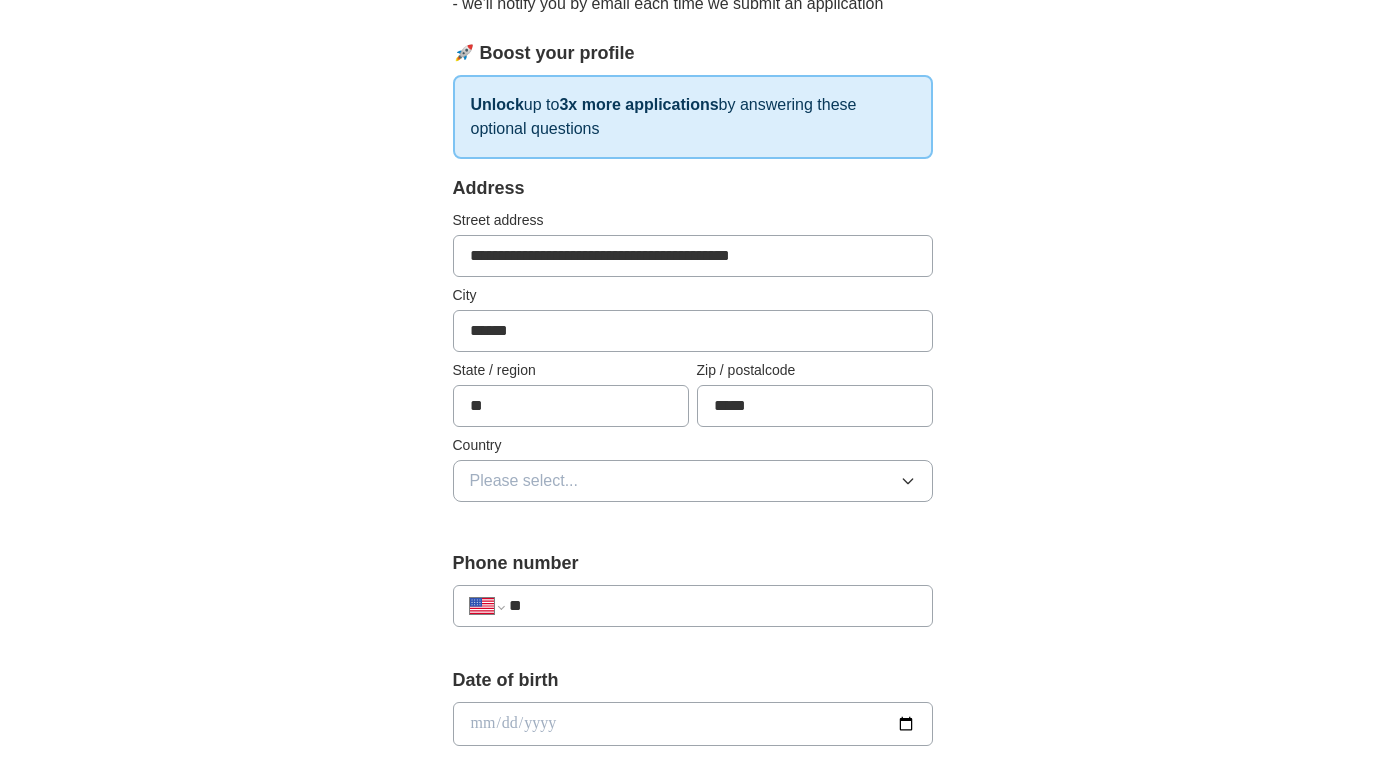 scroll, scrollTop: 272, scrollLeft: 0, axis: vertical 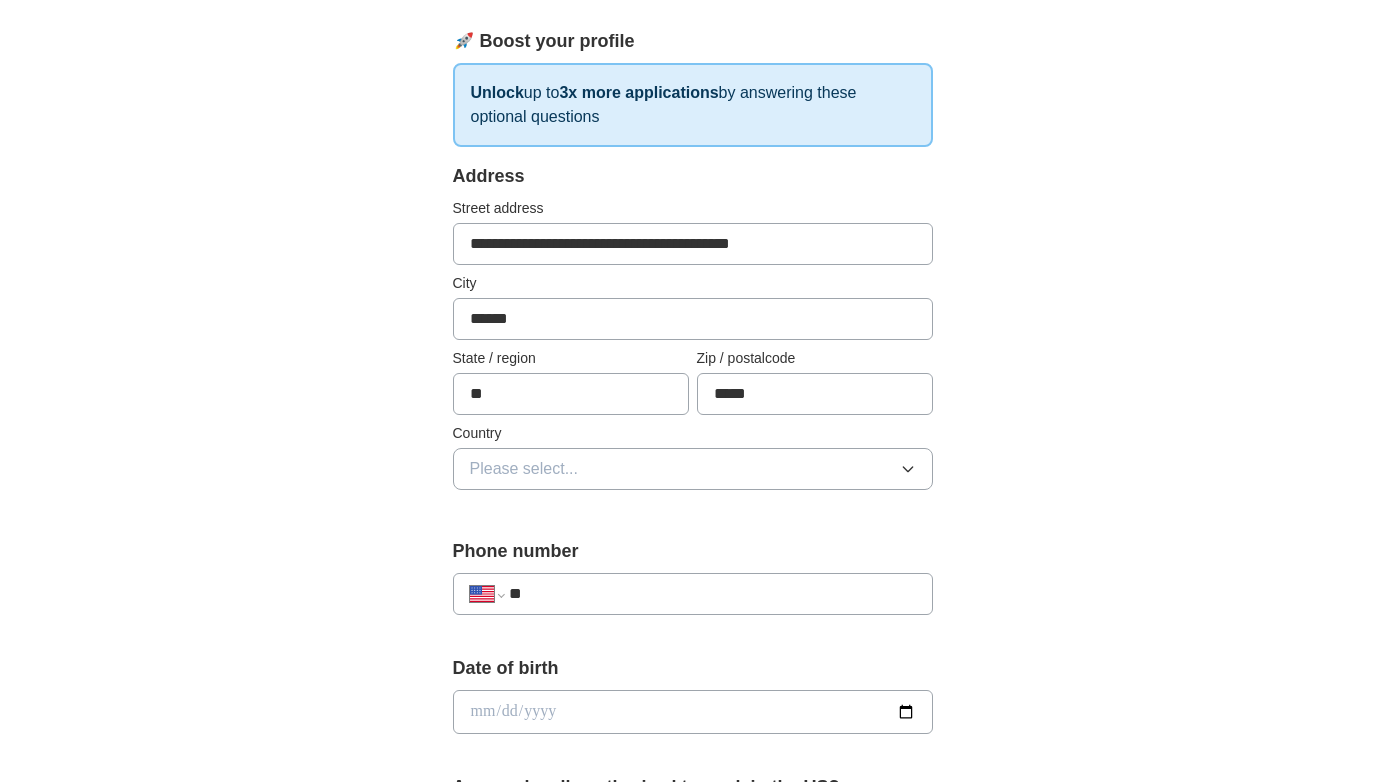 click on "**********" at bounding box center (693, 338) 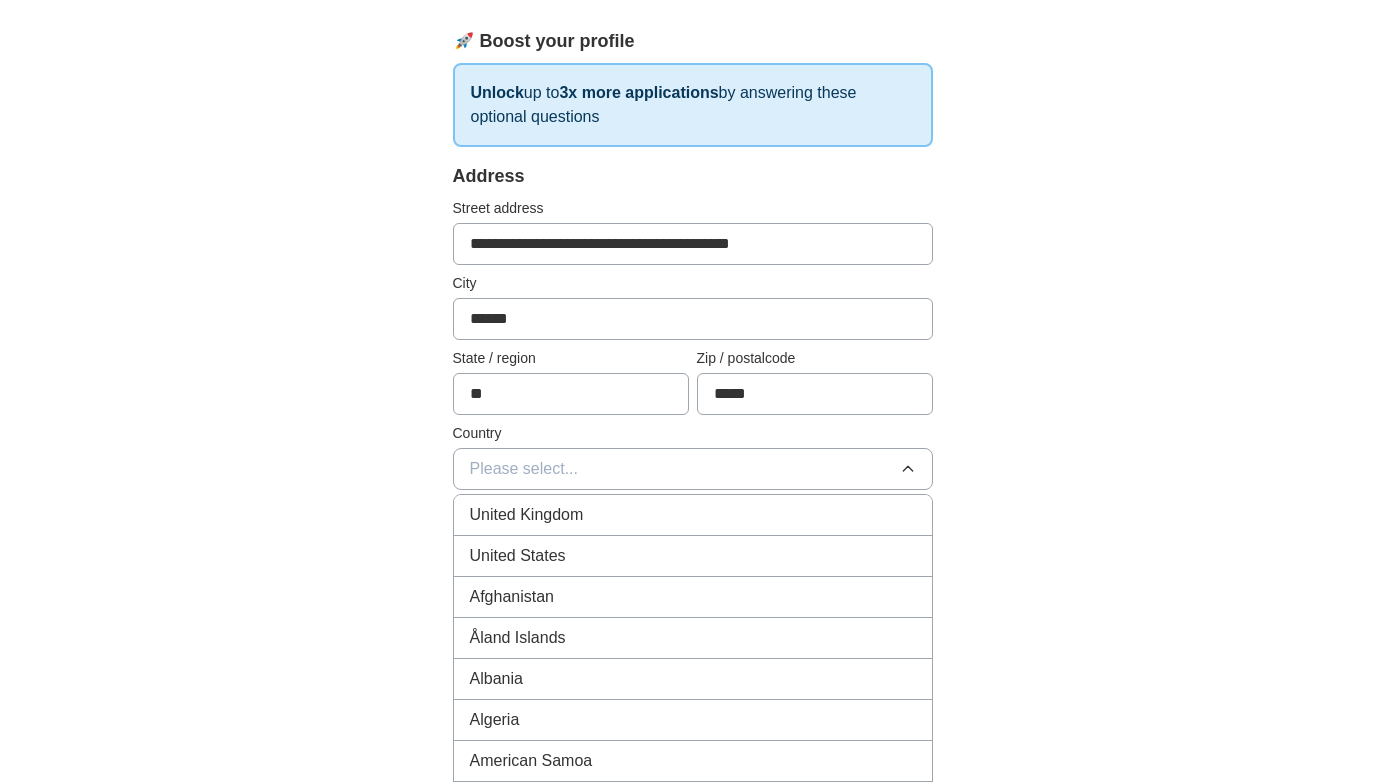 click on "United States" at bounding box center [518, 556] 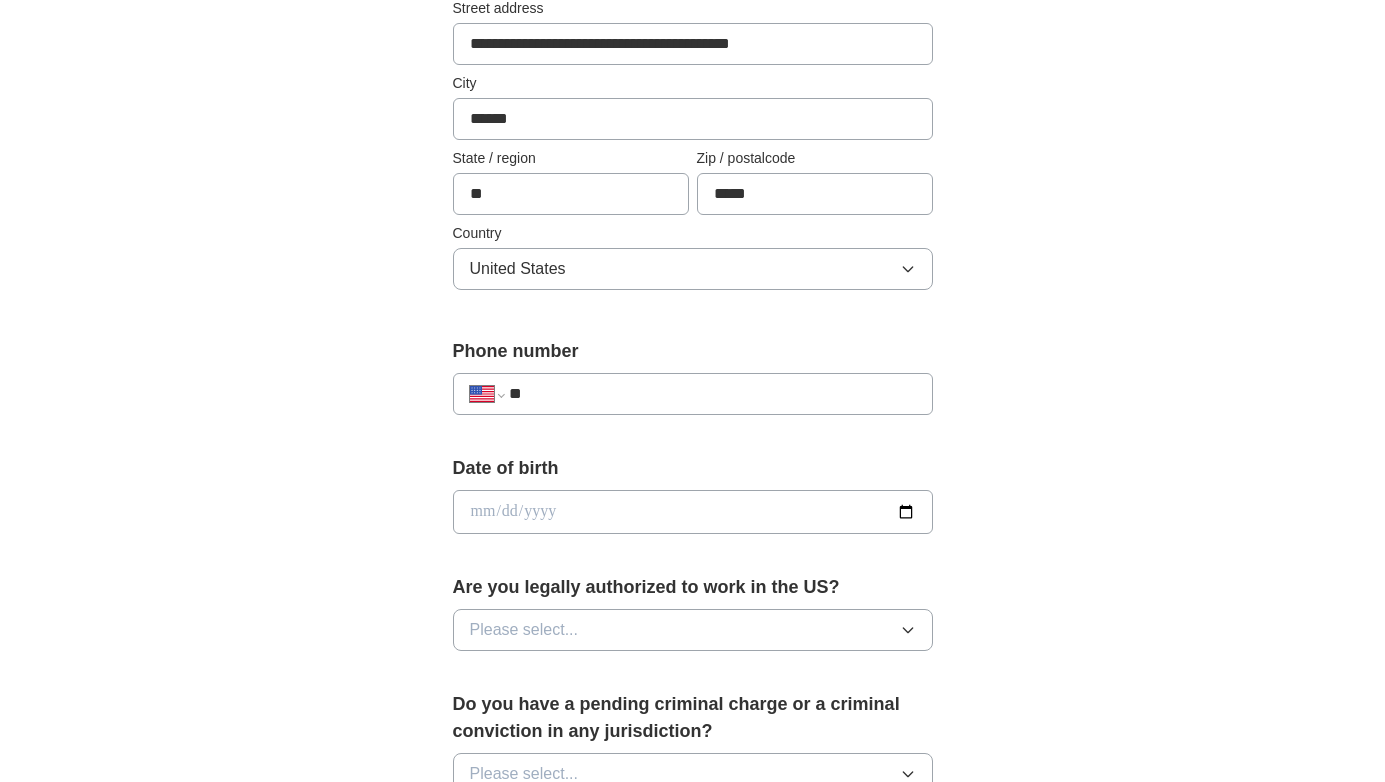 scroll, scrollTop: 511, scrollLeft: 0, axis: vertical 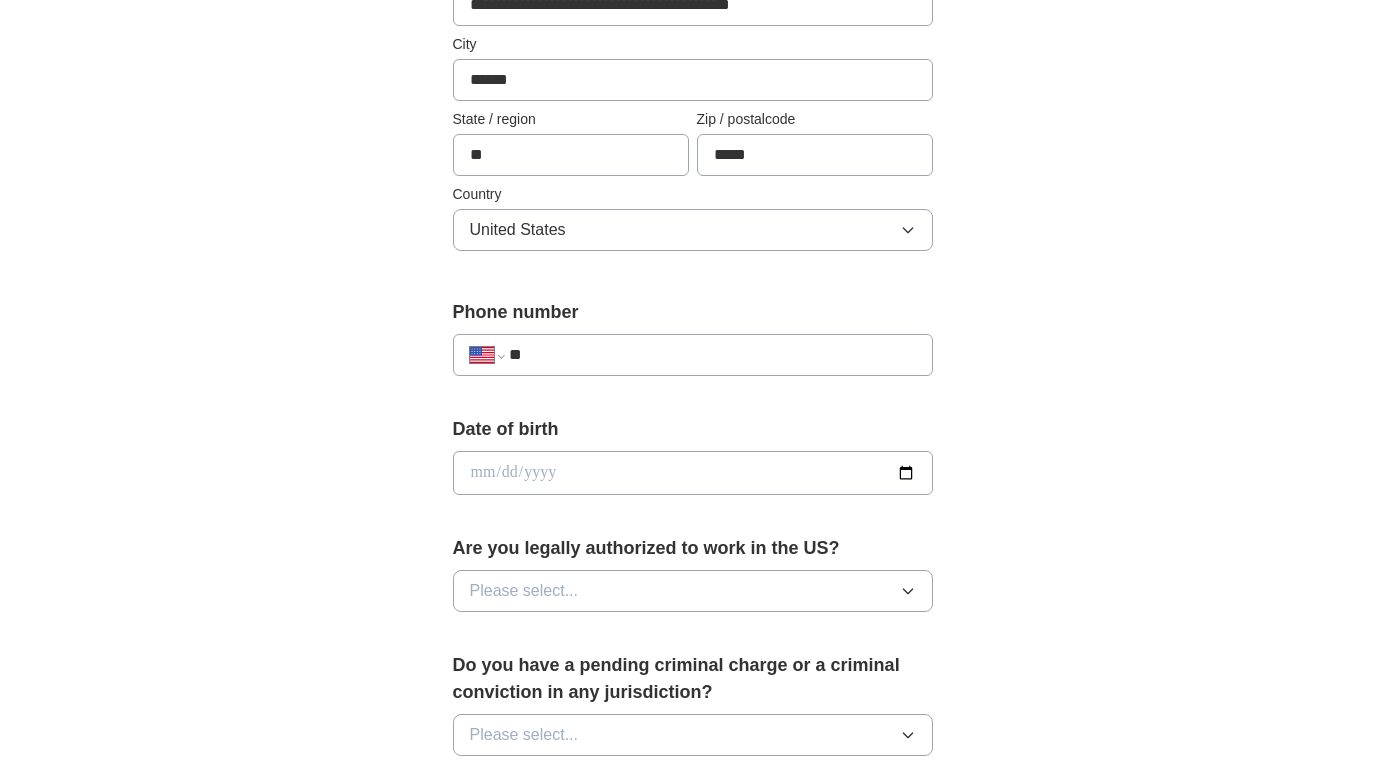 click on "**" at bounding box center (712, 355) 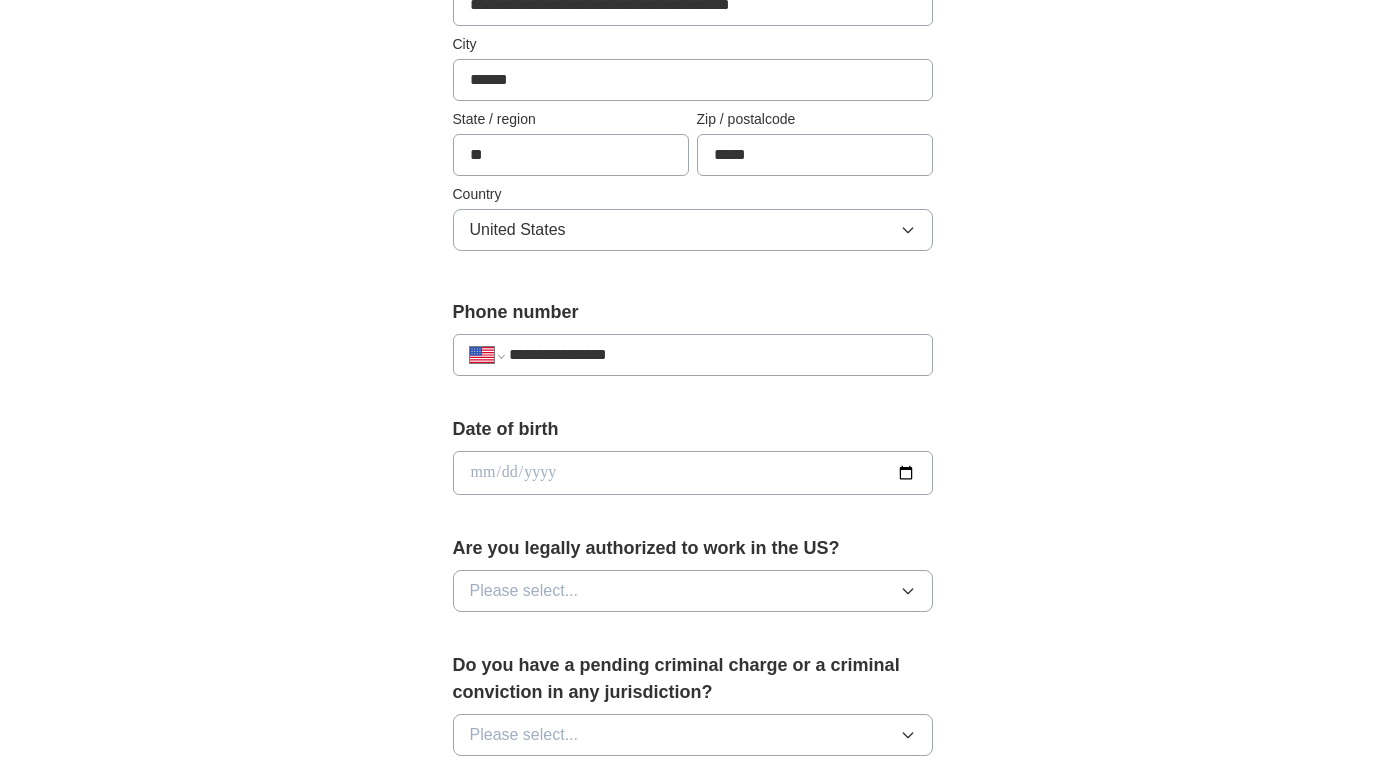 click on "**********" at bounding box center [712, 355] 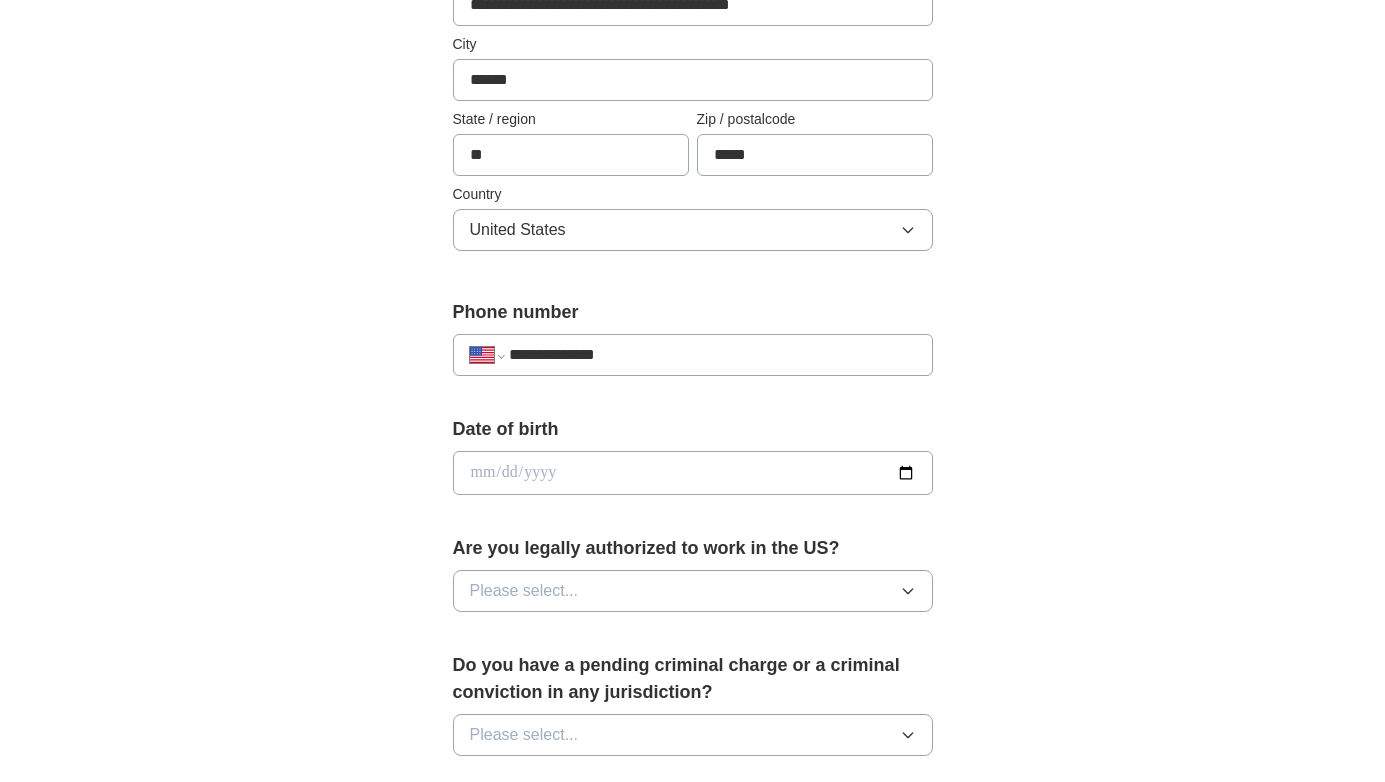 select on "**" 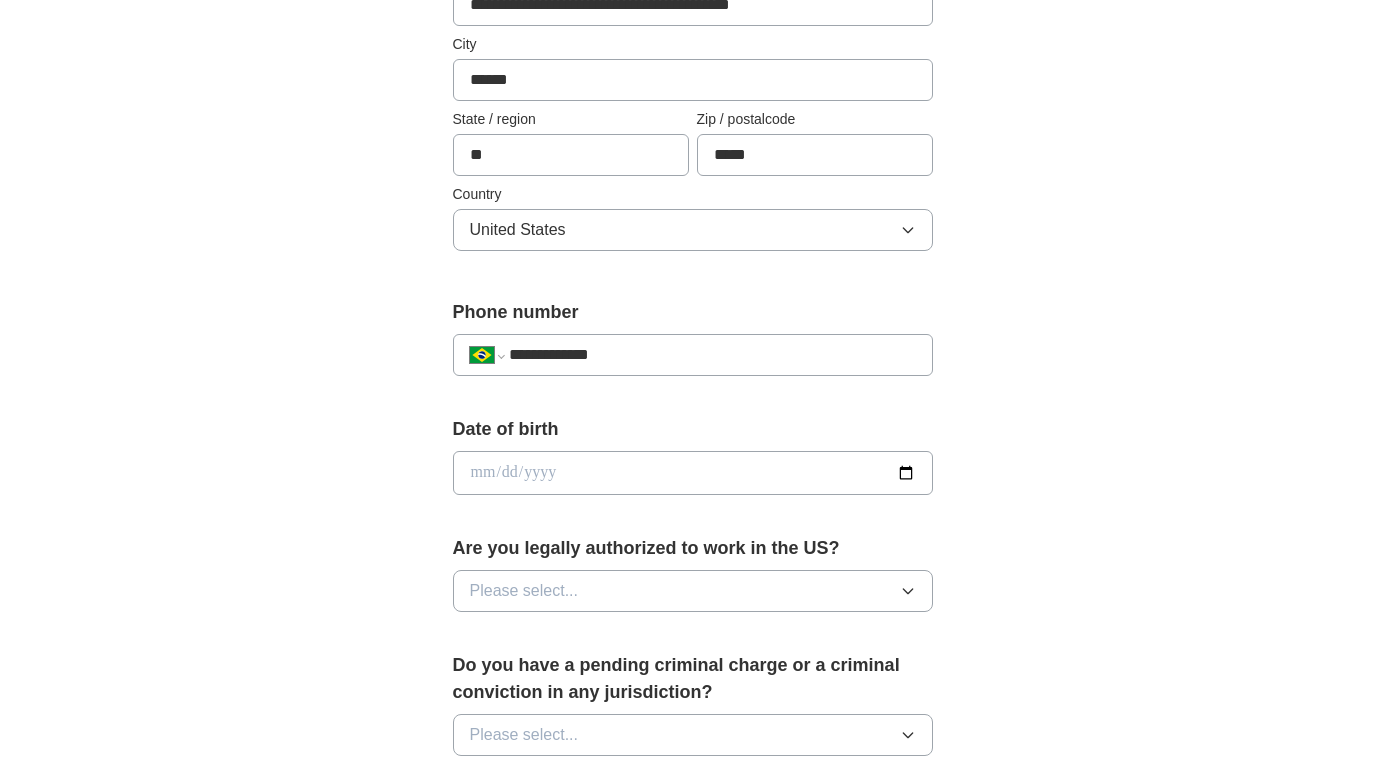 select on "**" 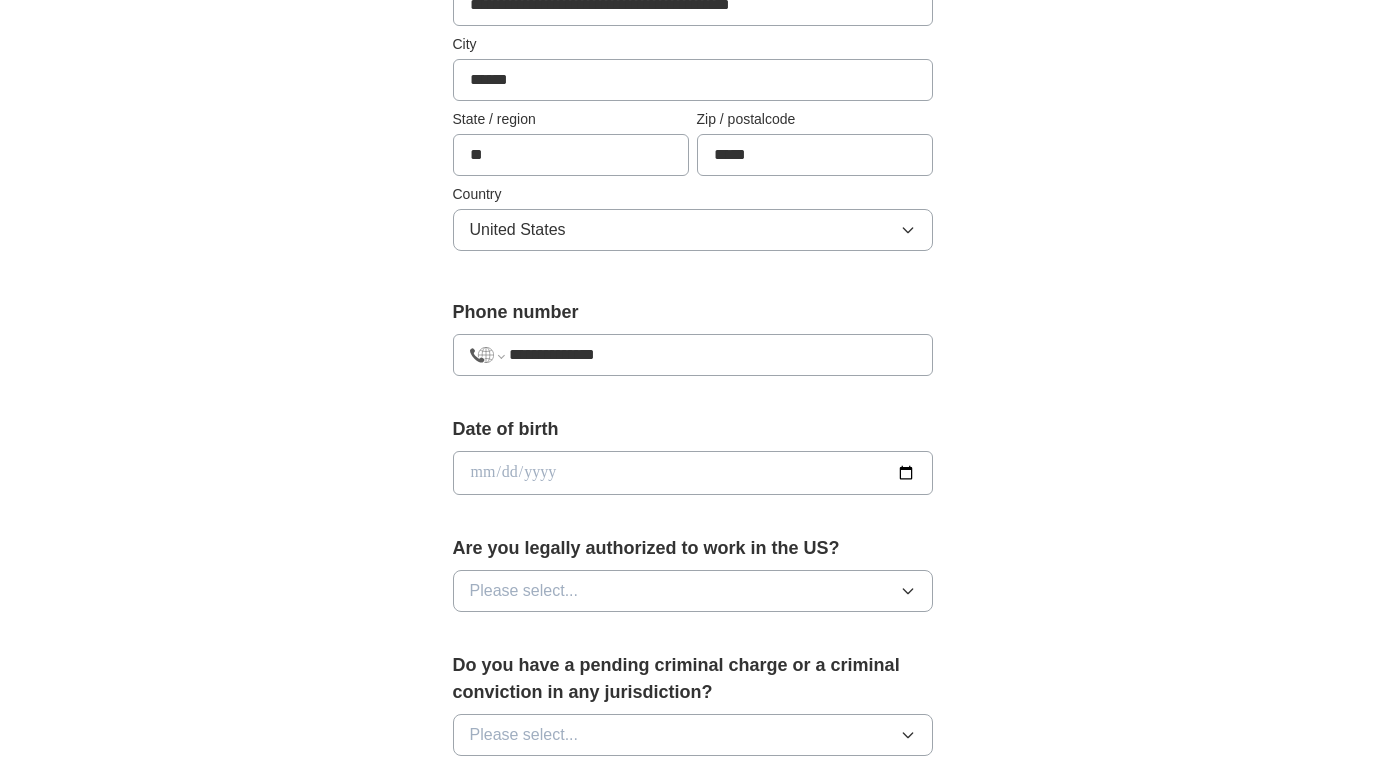 type on "**********" 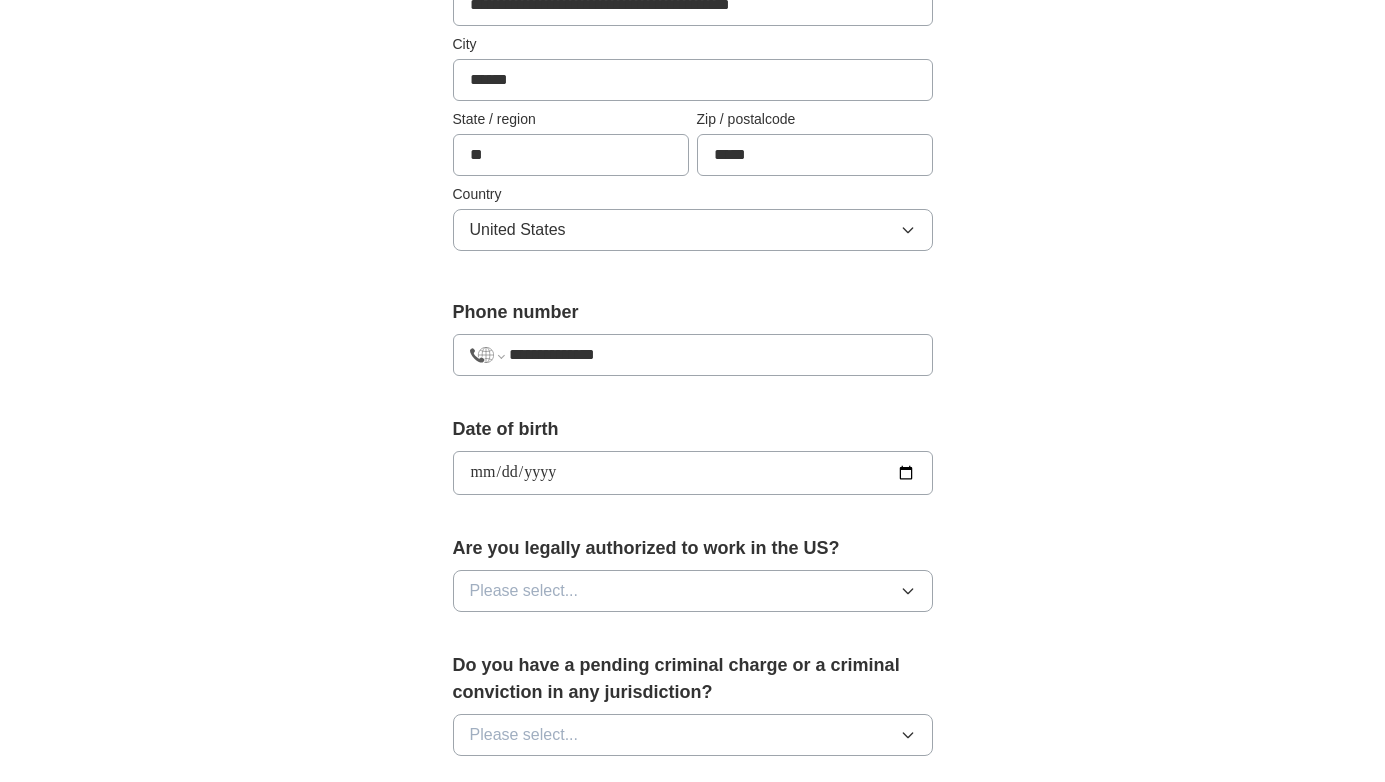 type on "**********" 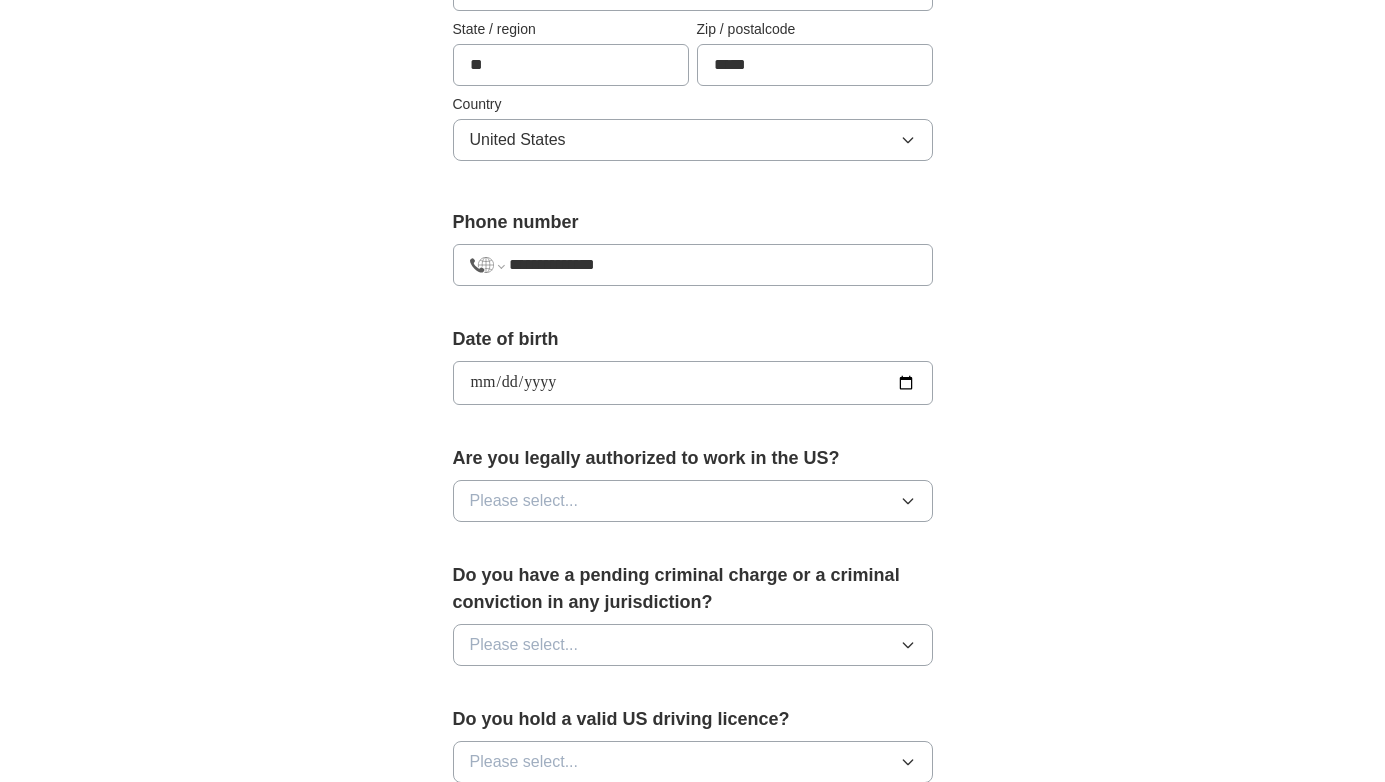 scroll, scrollTop: 607, scrollLeft: 0, axis: vertical 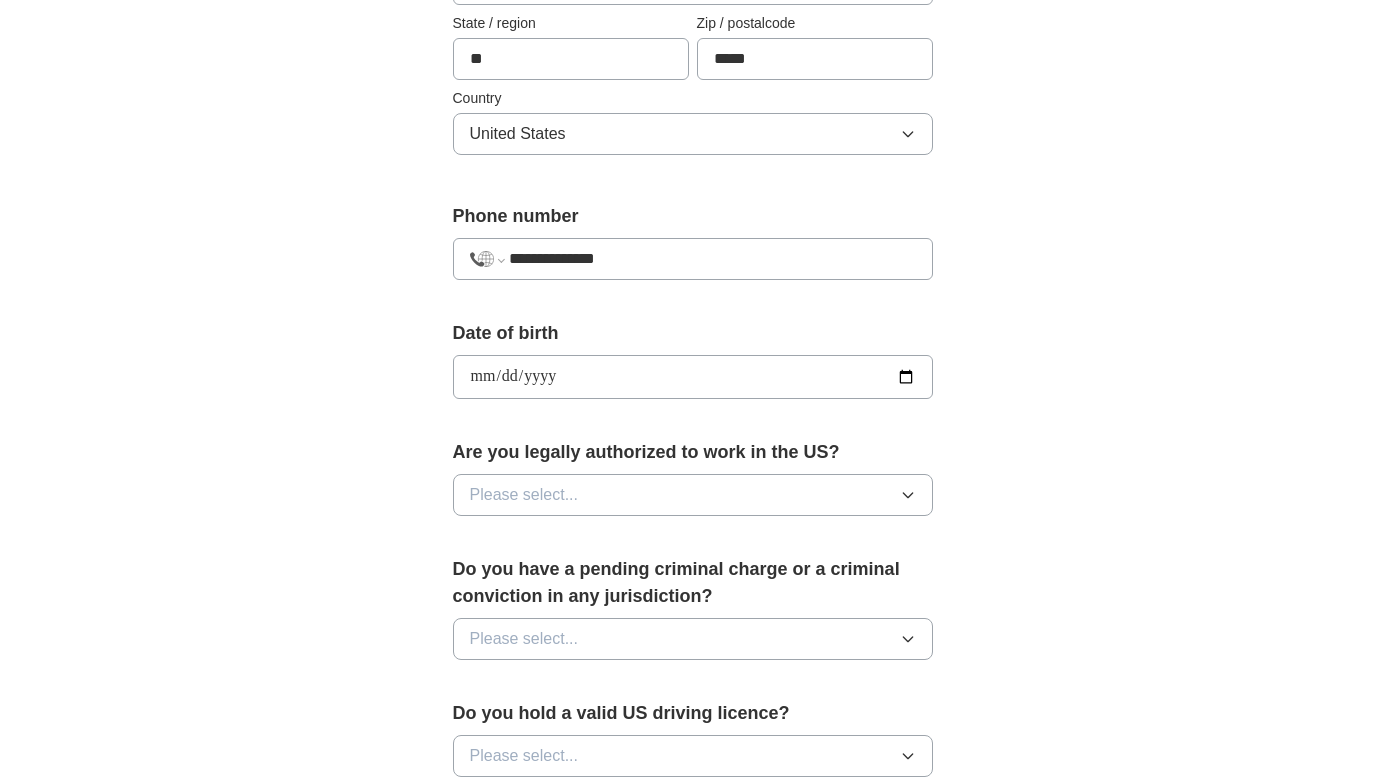 click on "Please select..." at bounding box center (524, 495) 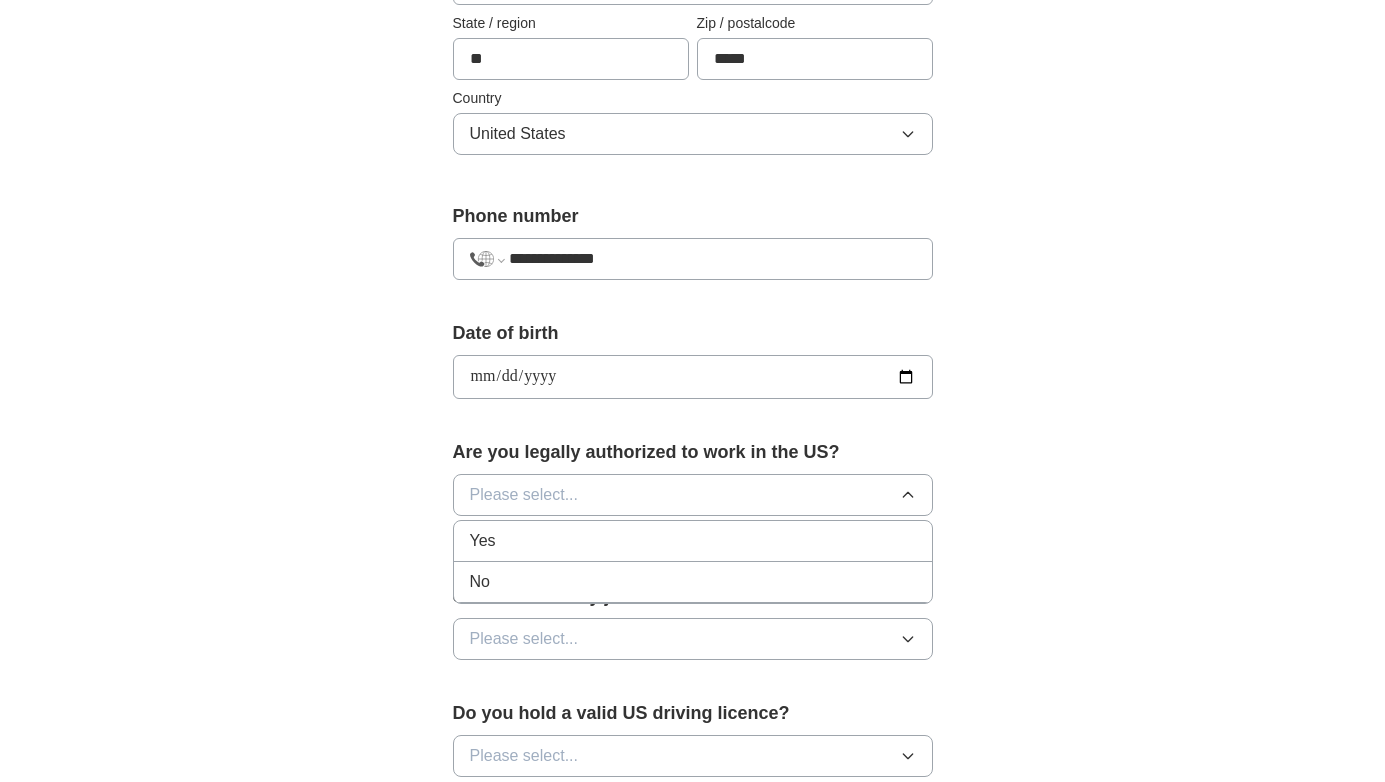 click on "Yes" at bounding box center [693, 541] 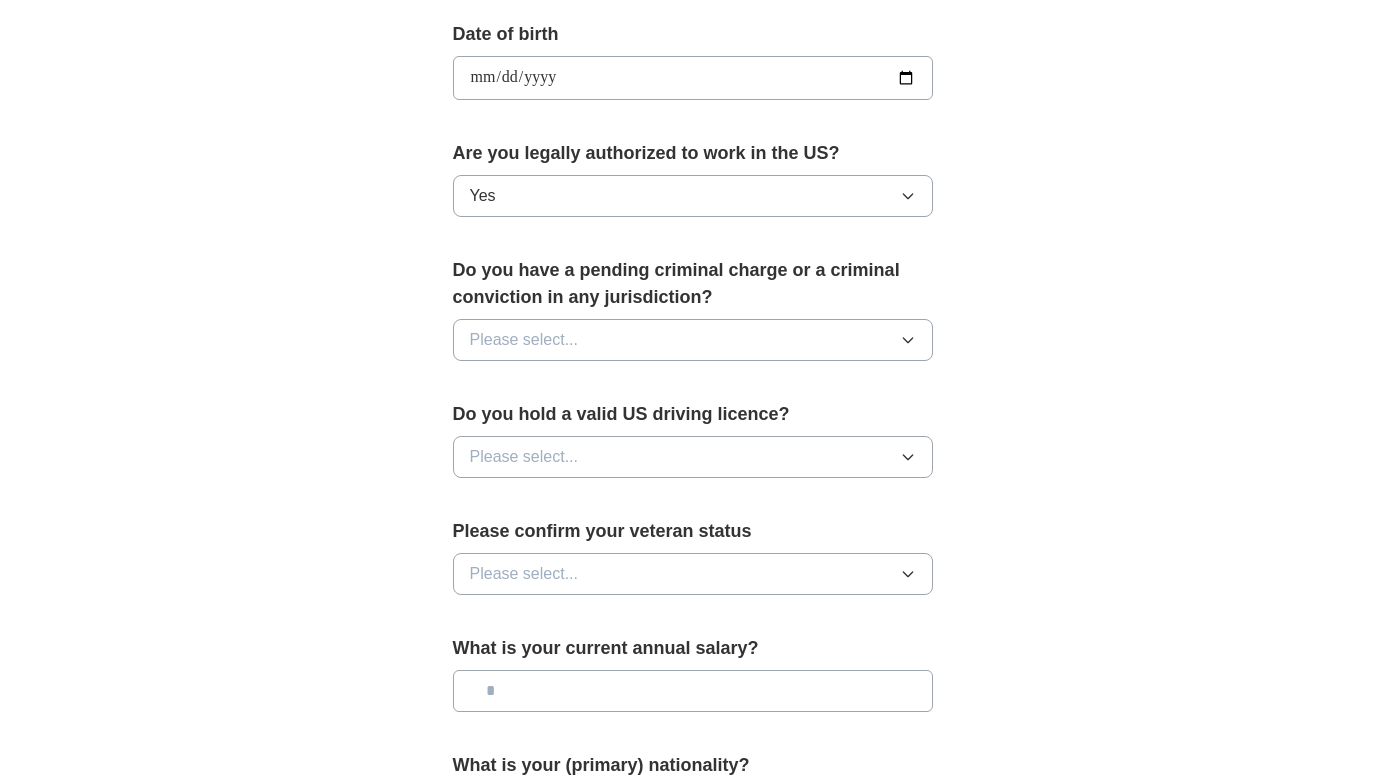 scroll, scrollTop: 915, scrollLeft: 0, axis: vertical 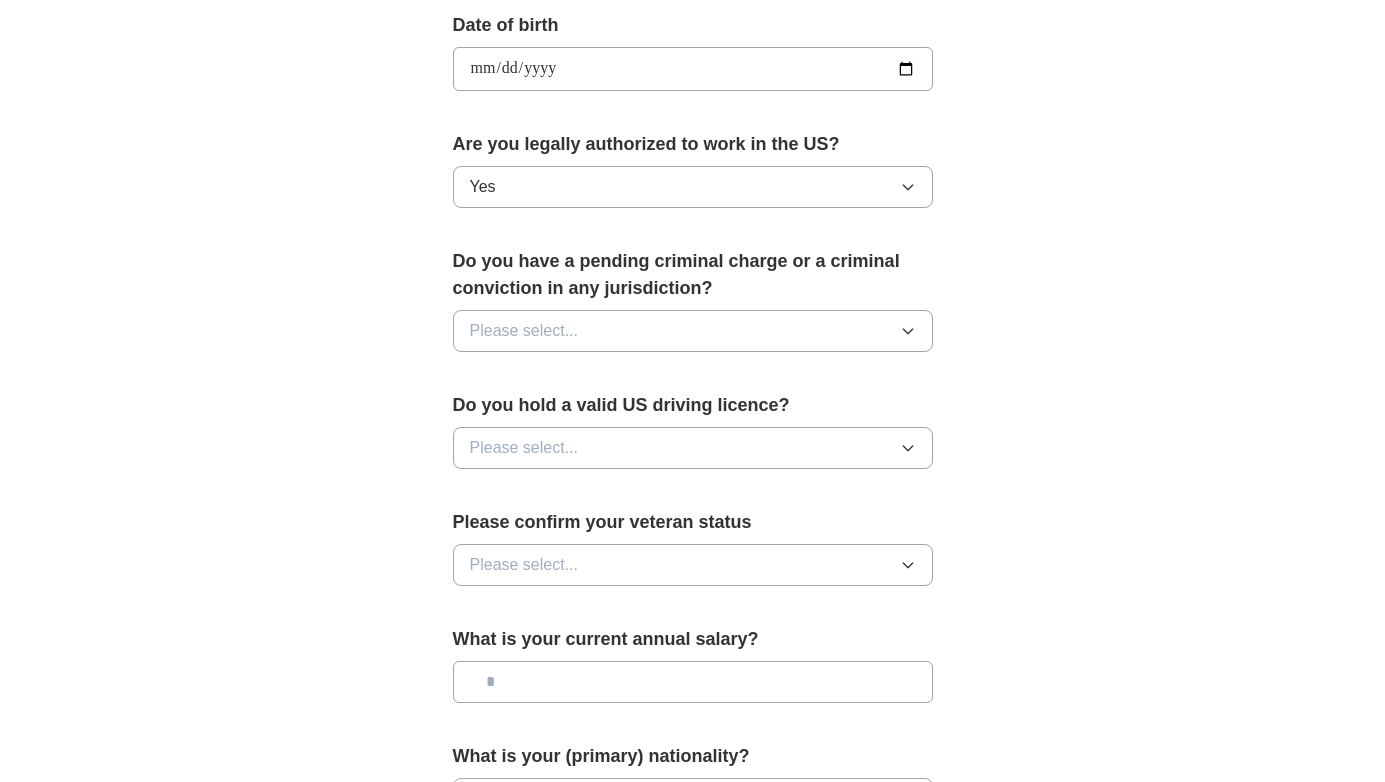 click on "Please select..." at bounding box center (524, 331) 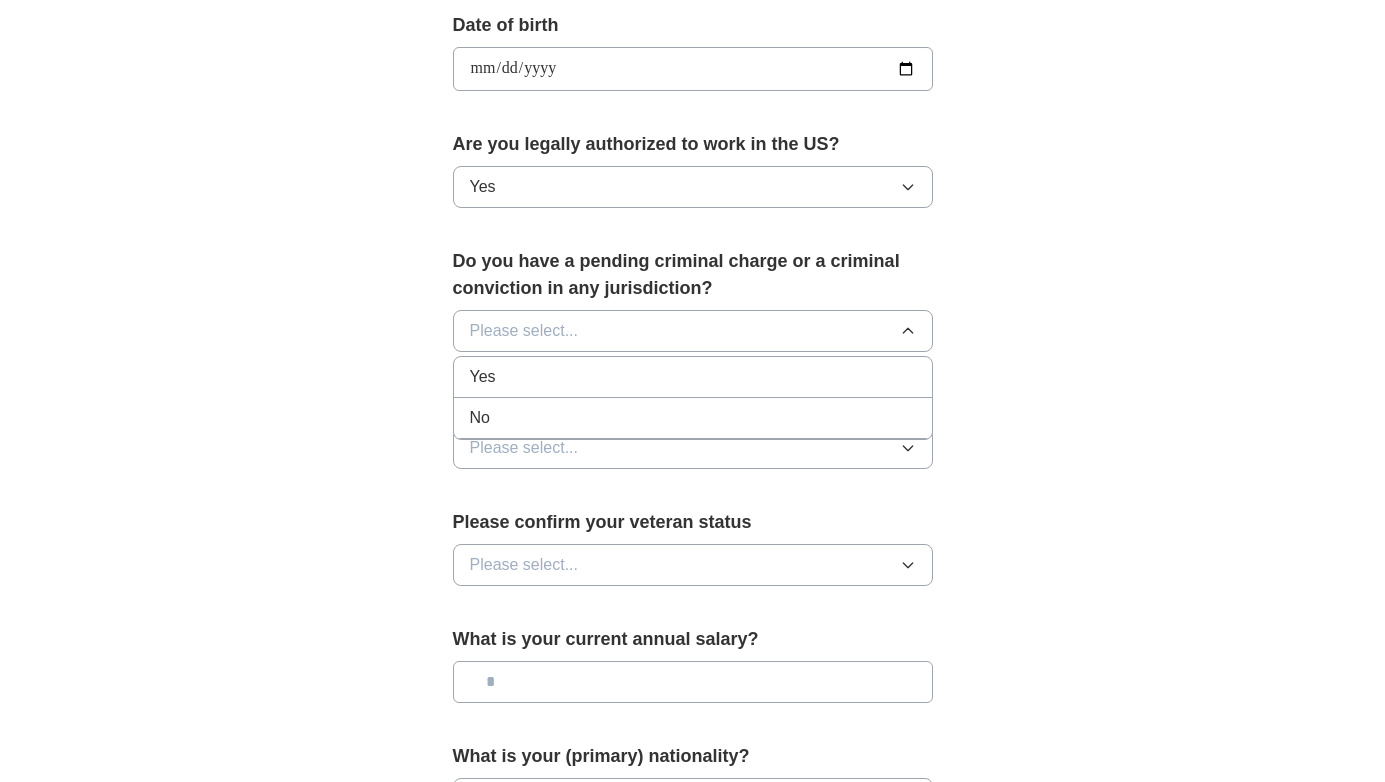 click on "No" at bounding box center (693, 418) 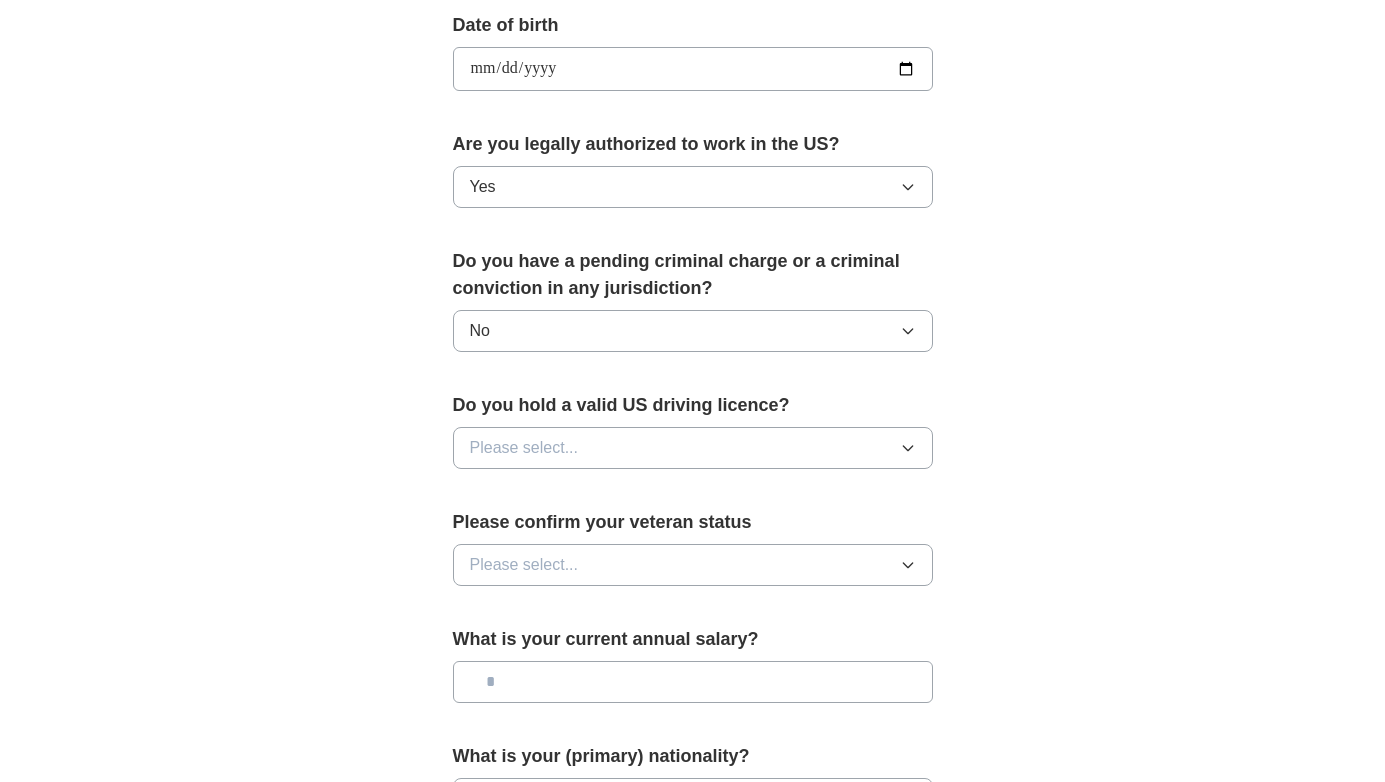 click on "Please select..." at bounding box center [693, 448] 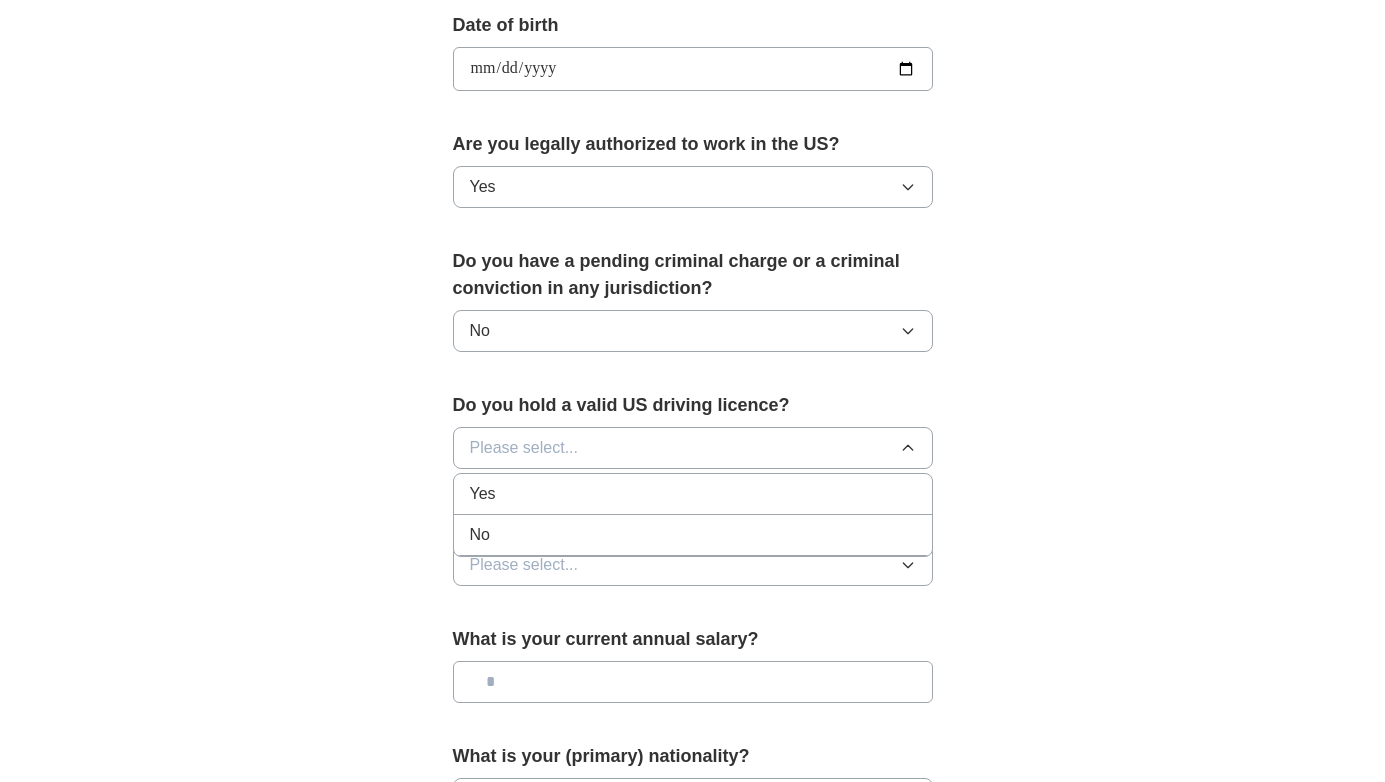 click on "Yes" at bounding box center [693, 494] 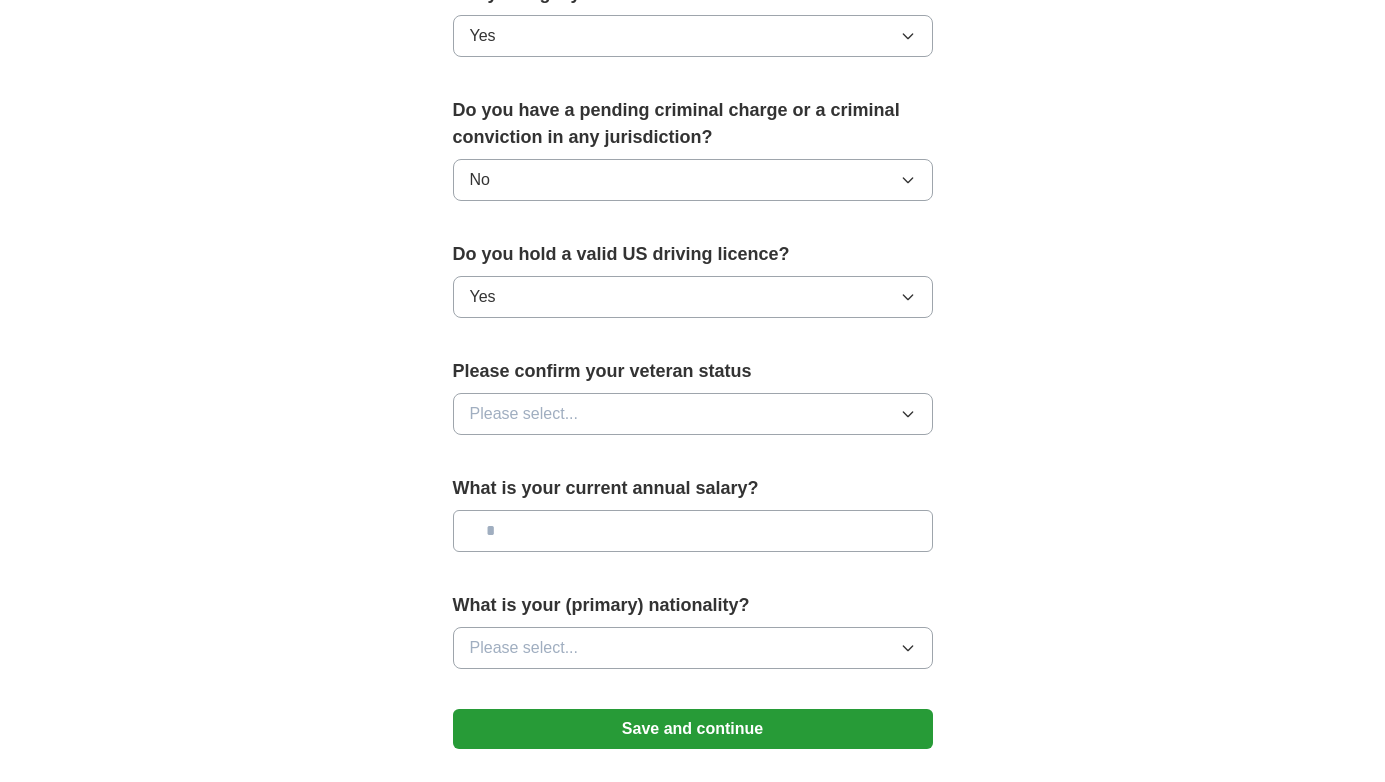 scroll, scrollTop: 1091, scrollLeft: 0, axis: vertical 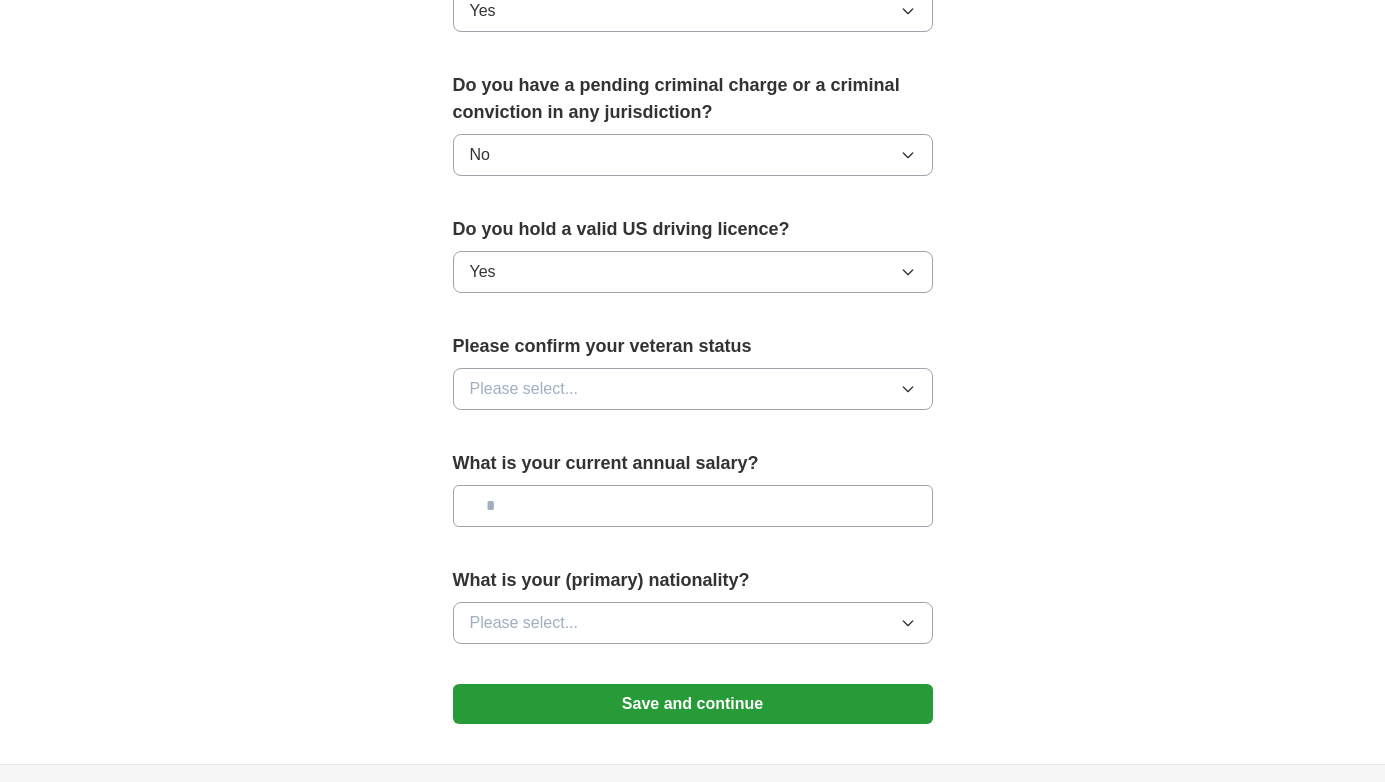 click on "Please select..." at bounding box center (524, 389) 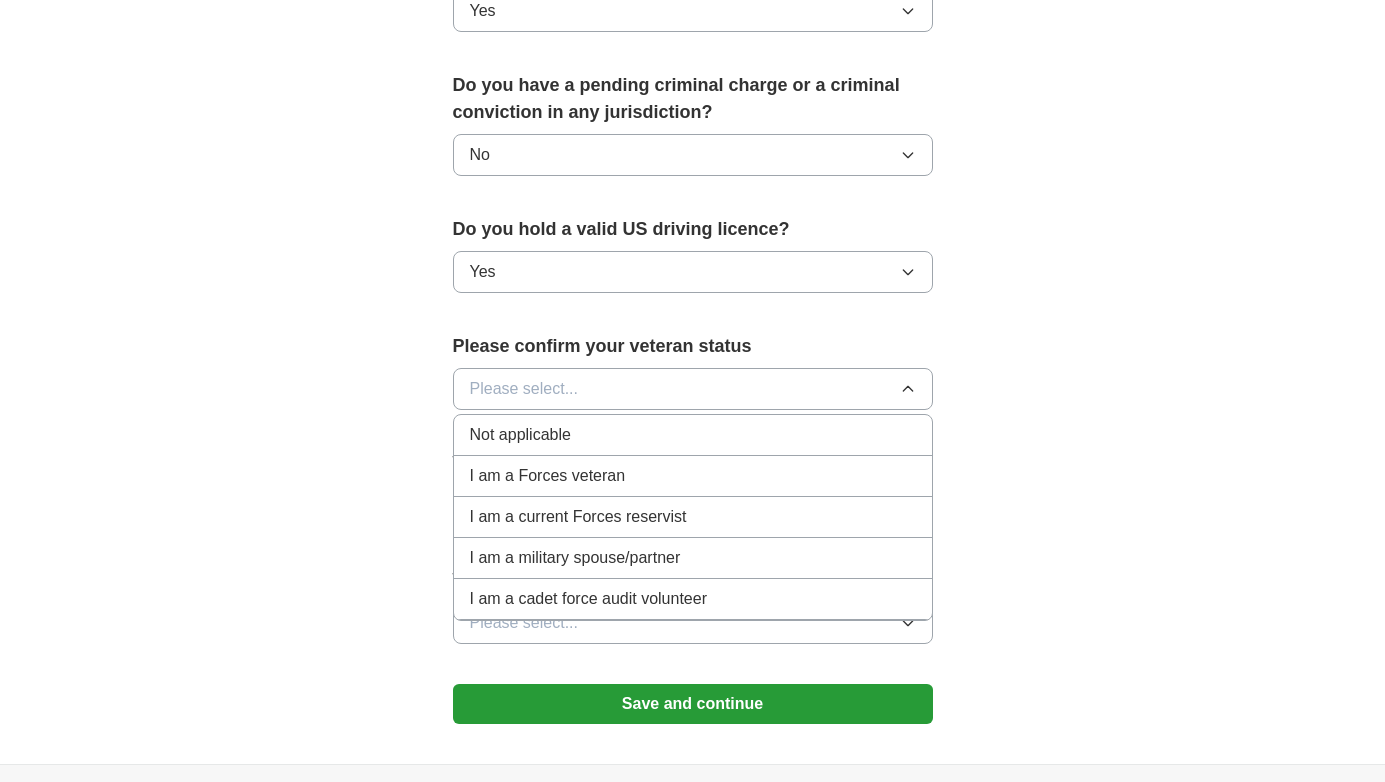 click on "I am a  Forces veteran" at bounding box center [548, 476] 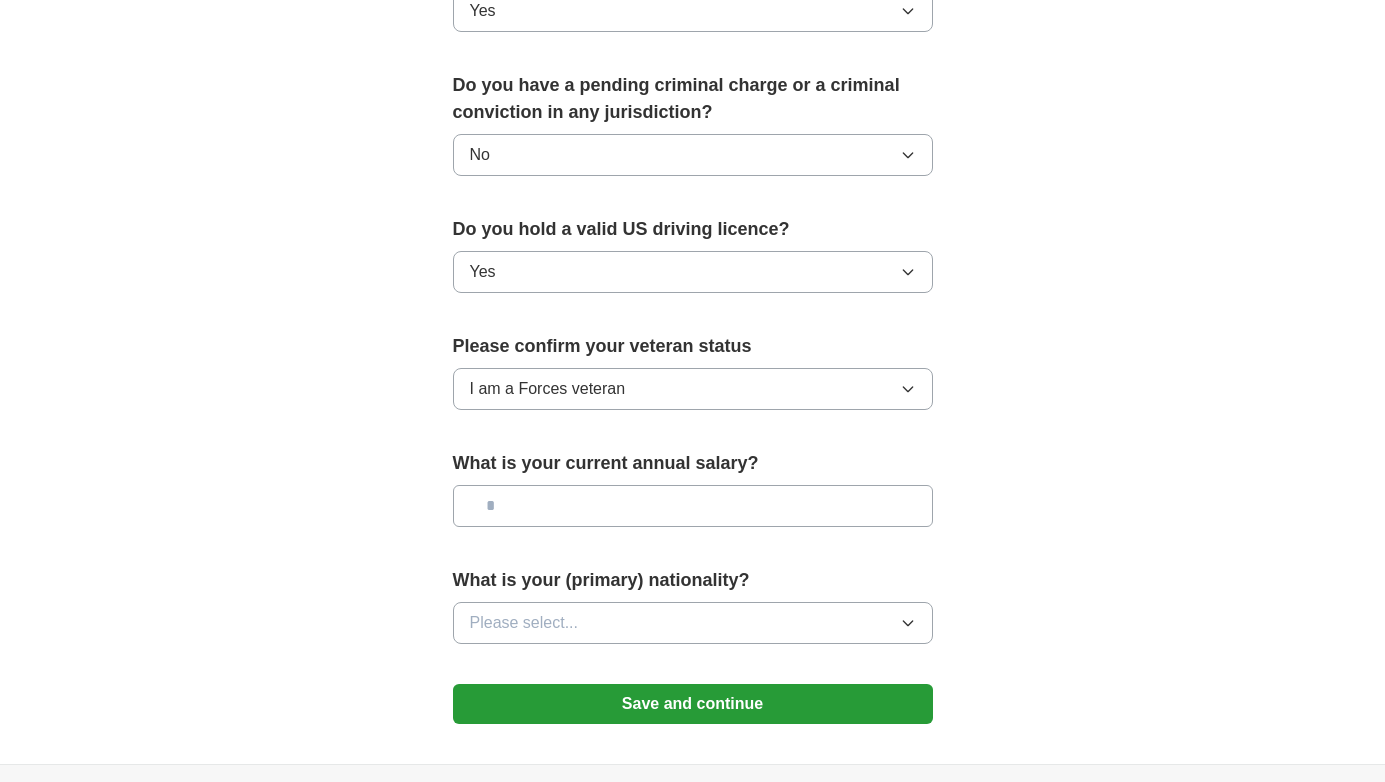 click at bounding box center (693, 506) 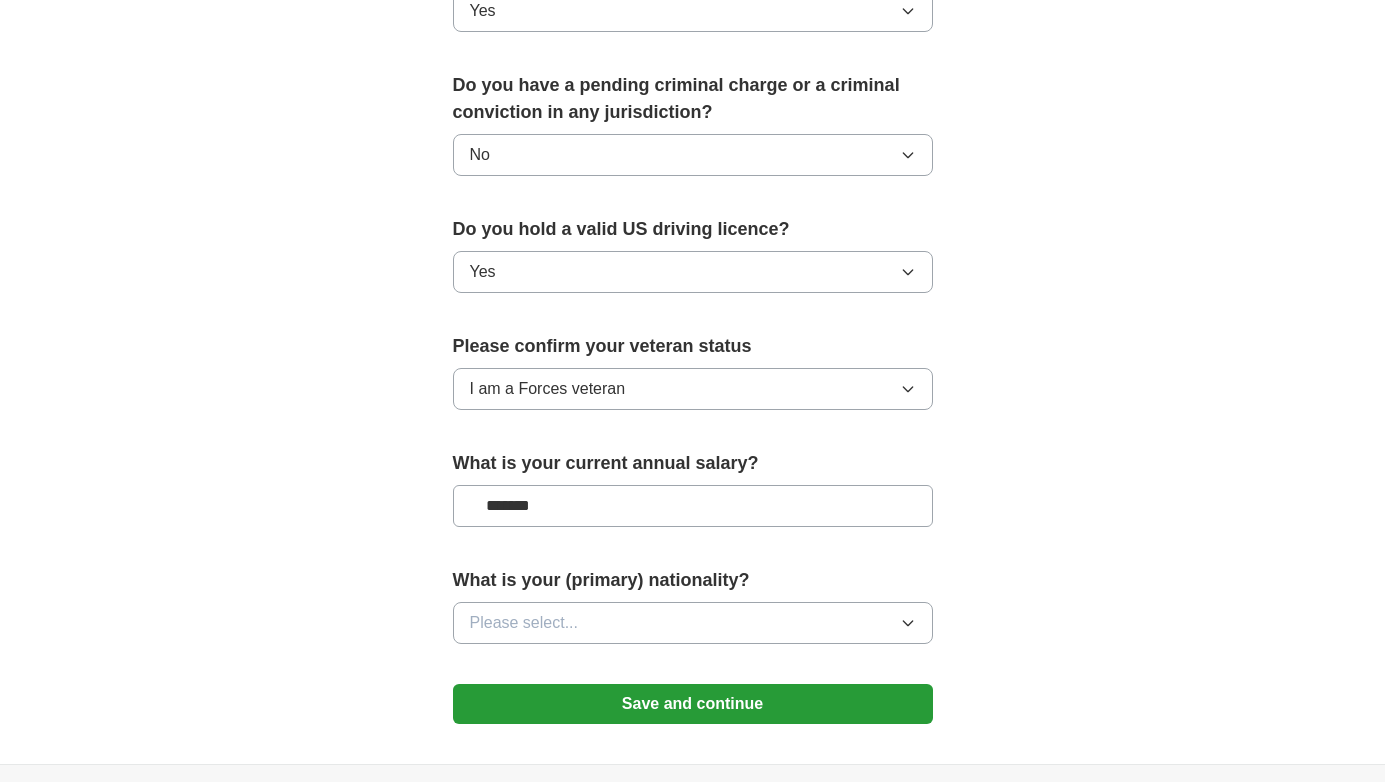 type on "*******" 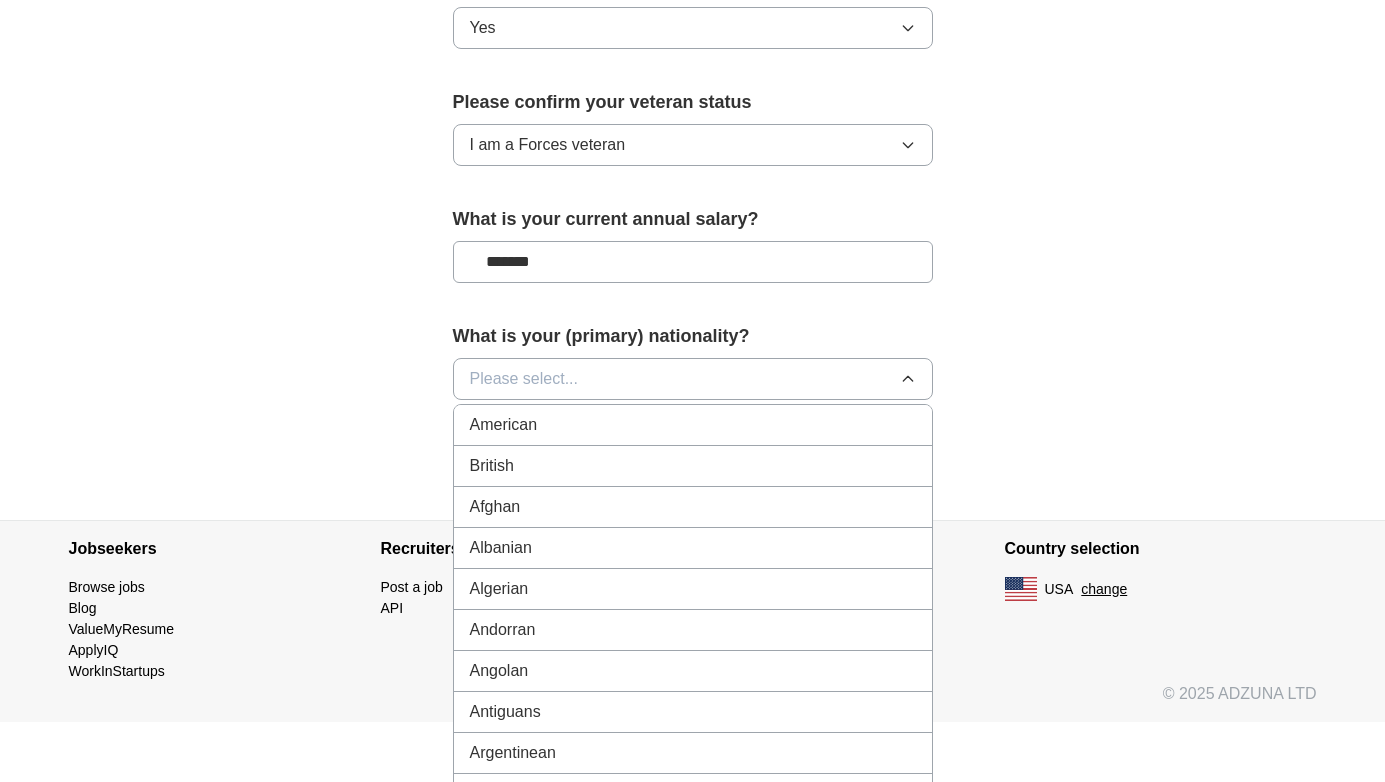 click on "American" at bounding box center [504, 425] 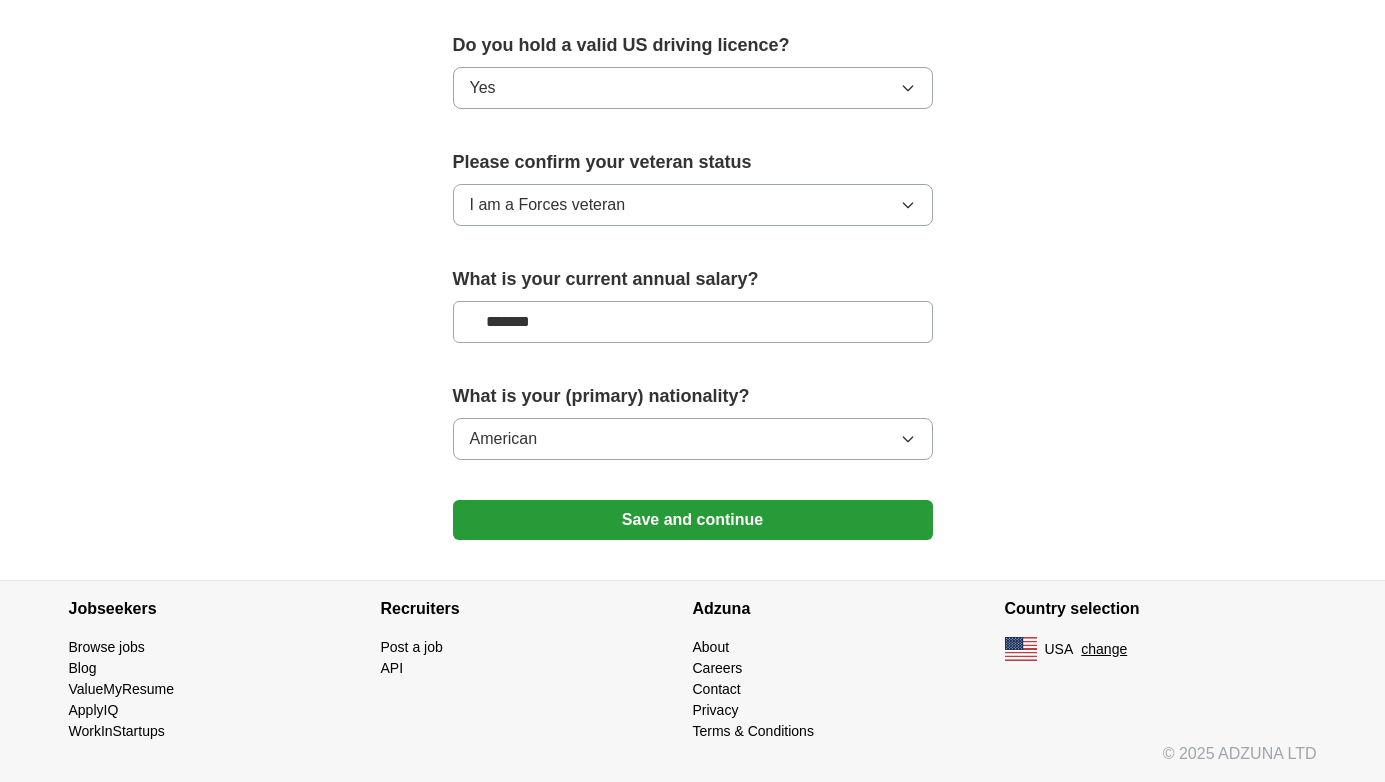 click on "Save and continue" at bounding box center [693, 520] 